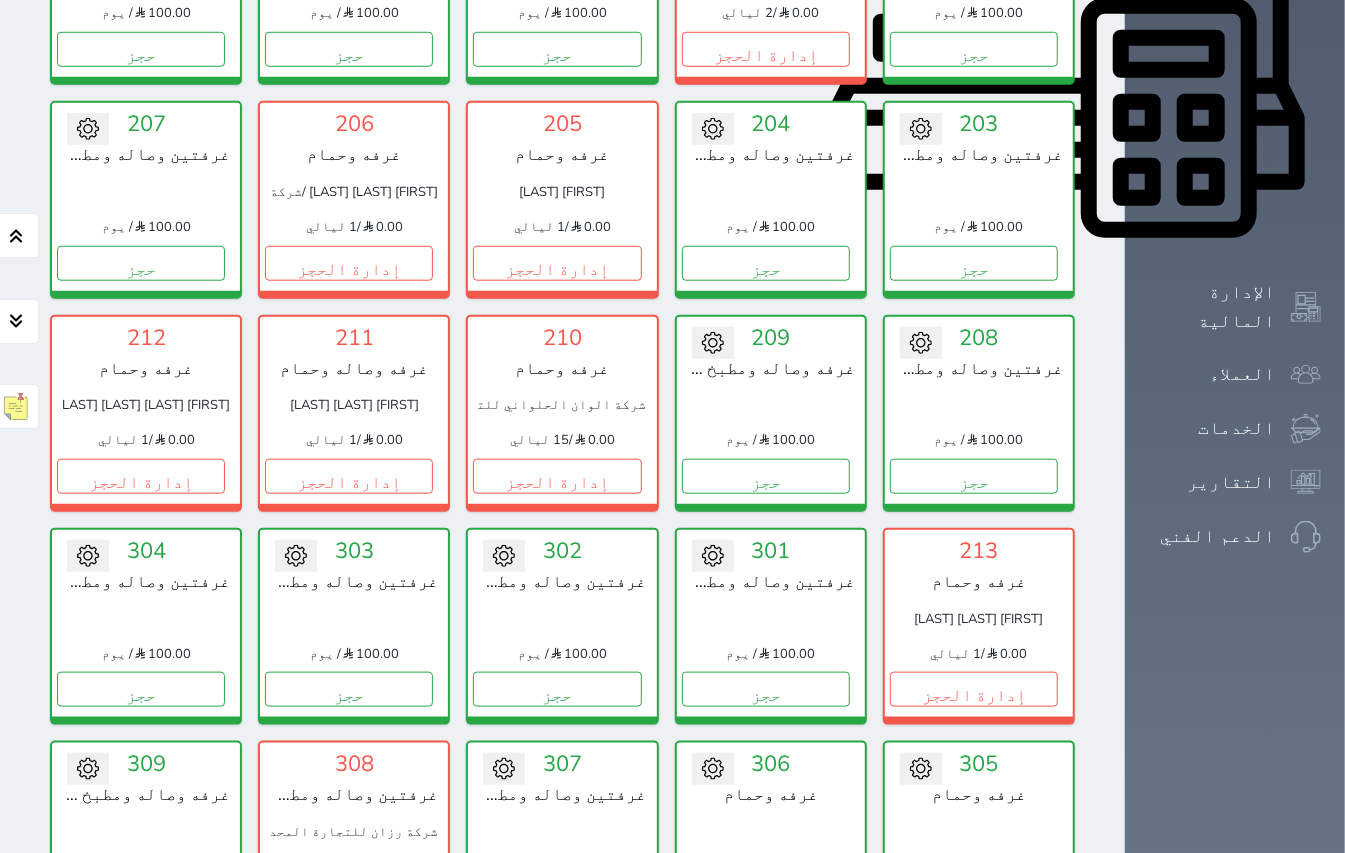 scroll, scrollTop: 933, scrollLeft: 0, axis: vertical 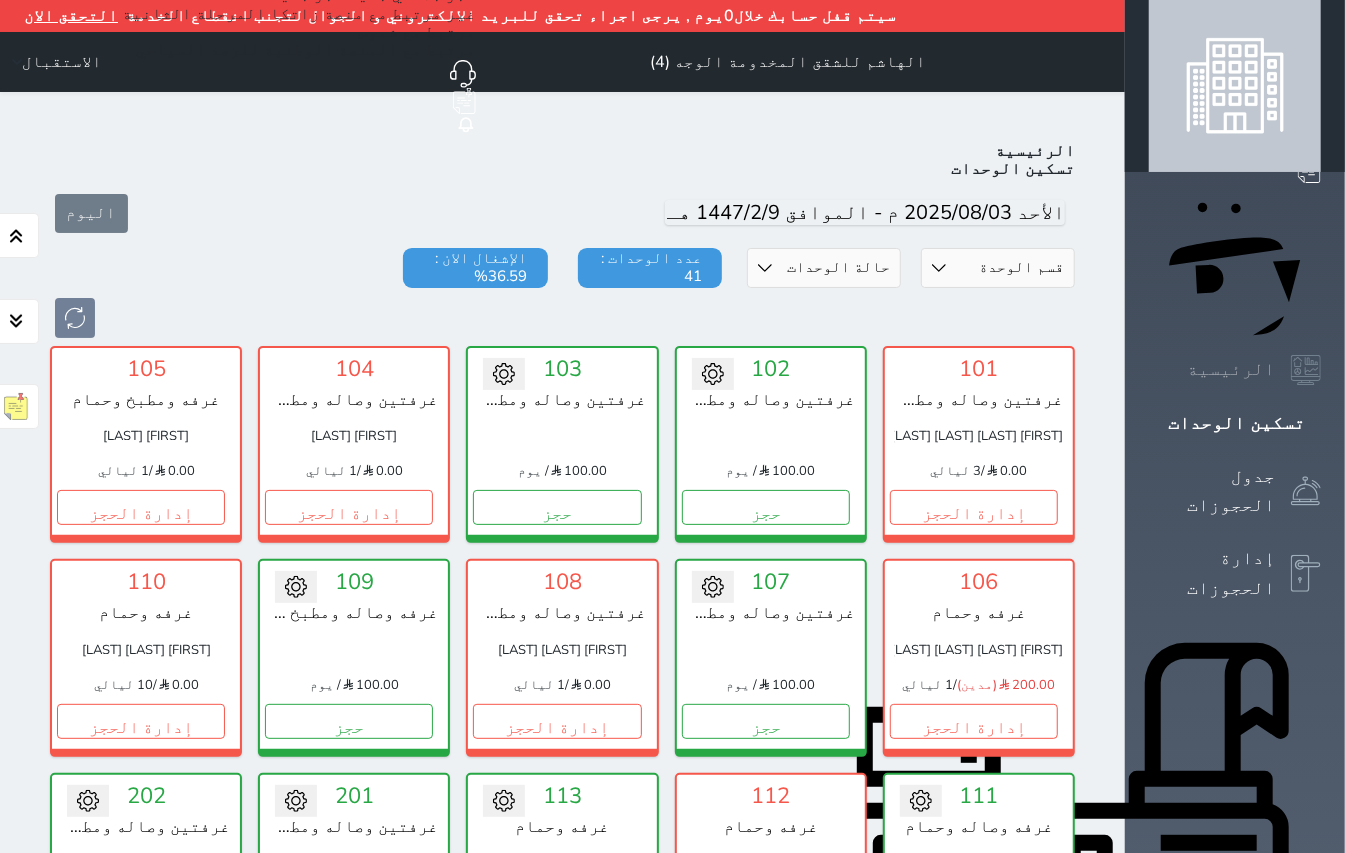 click 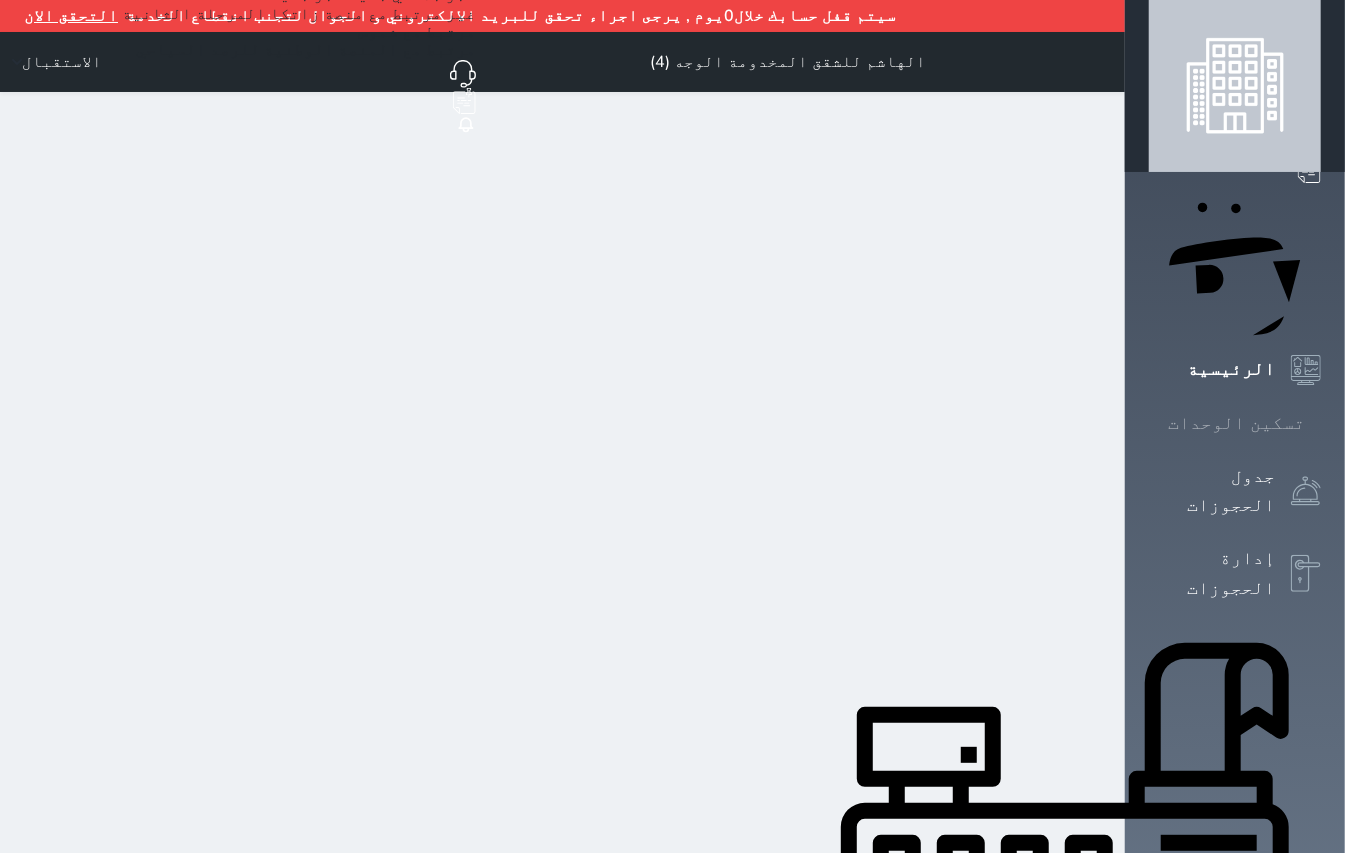 click on "تسكين الوحدات" at bounding box center [1236, 423] 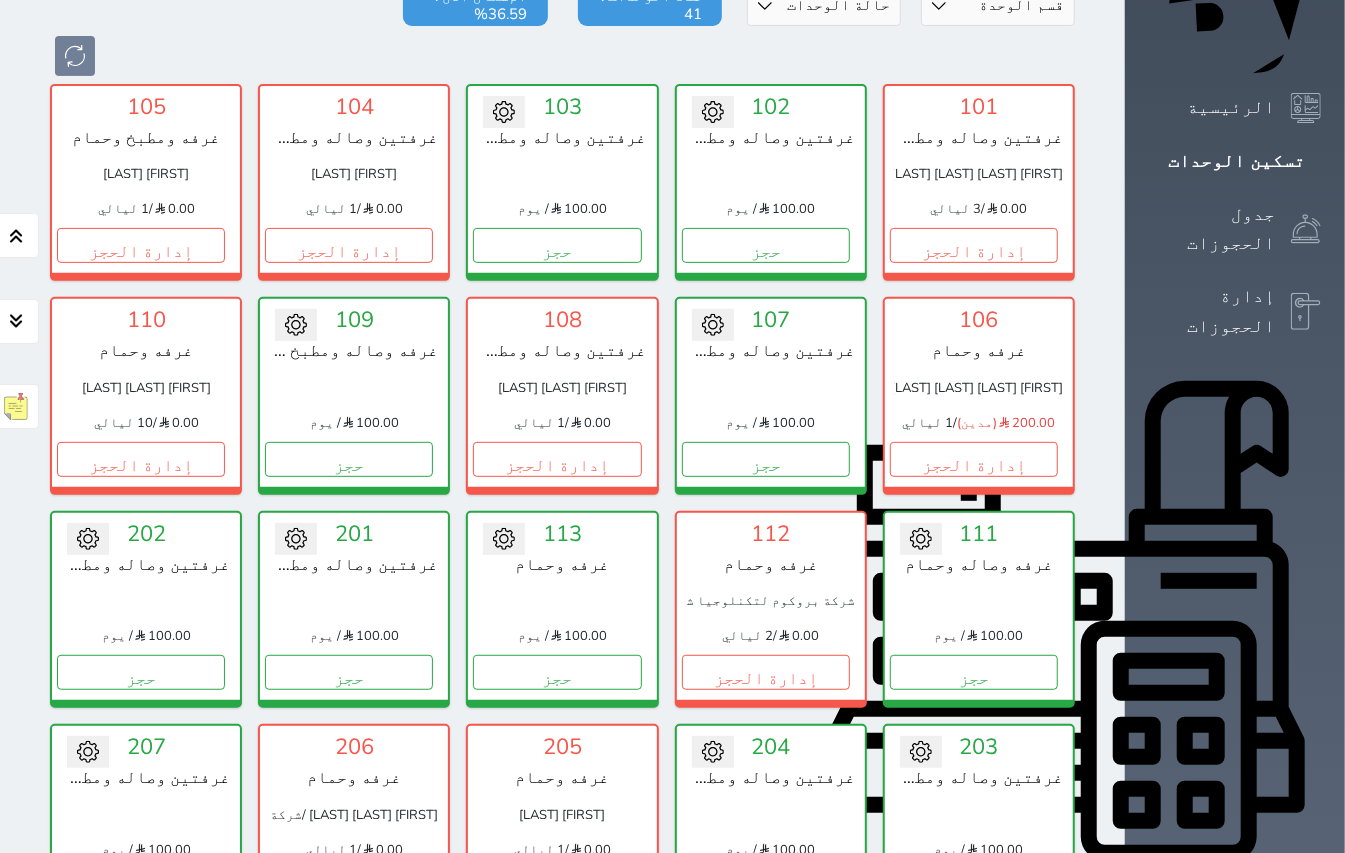 scroll, scrollTop: 216, scrollLeft: 0, axis: vertical 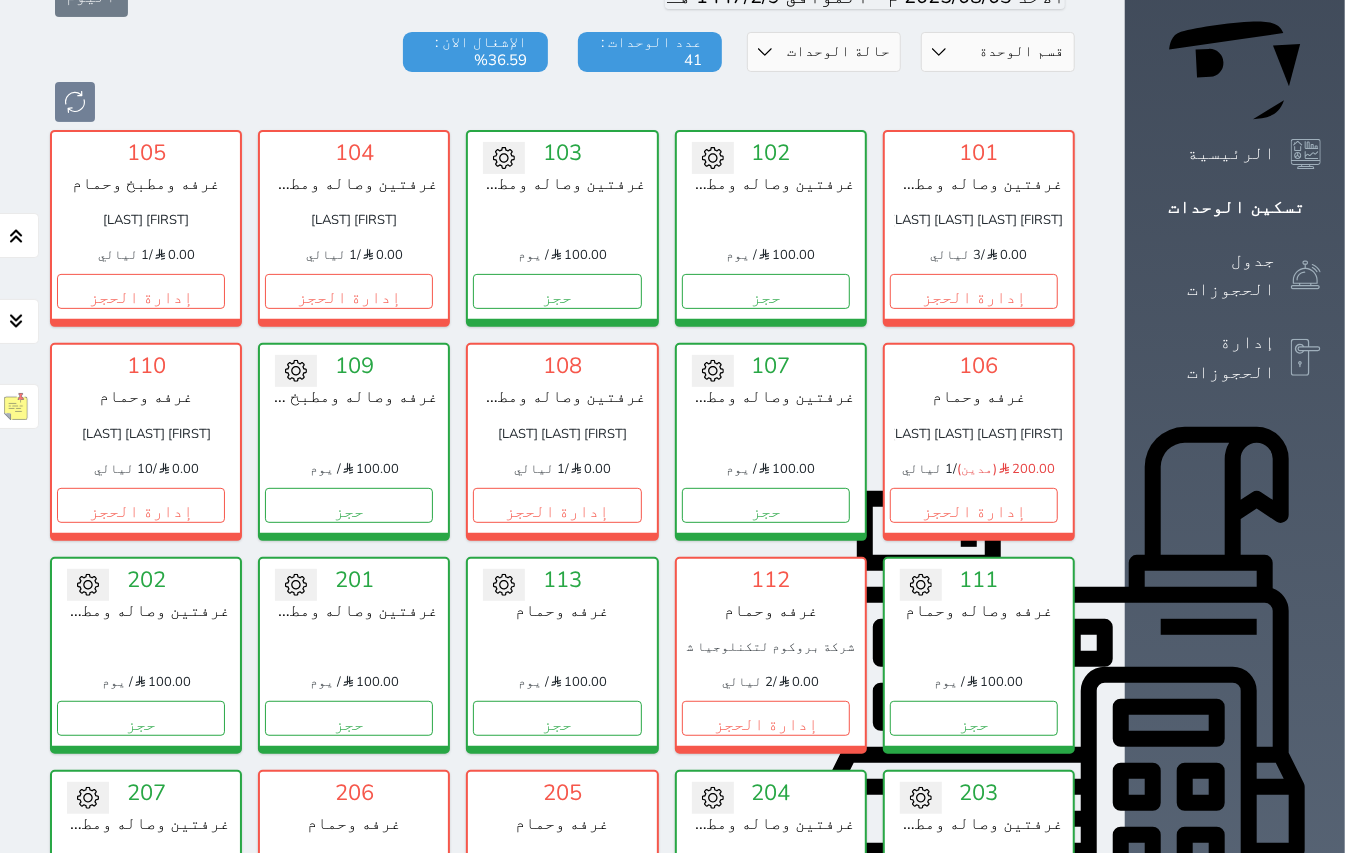 click at bounding box center (1306, 976) 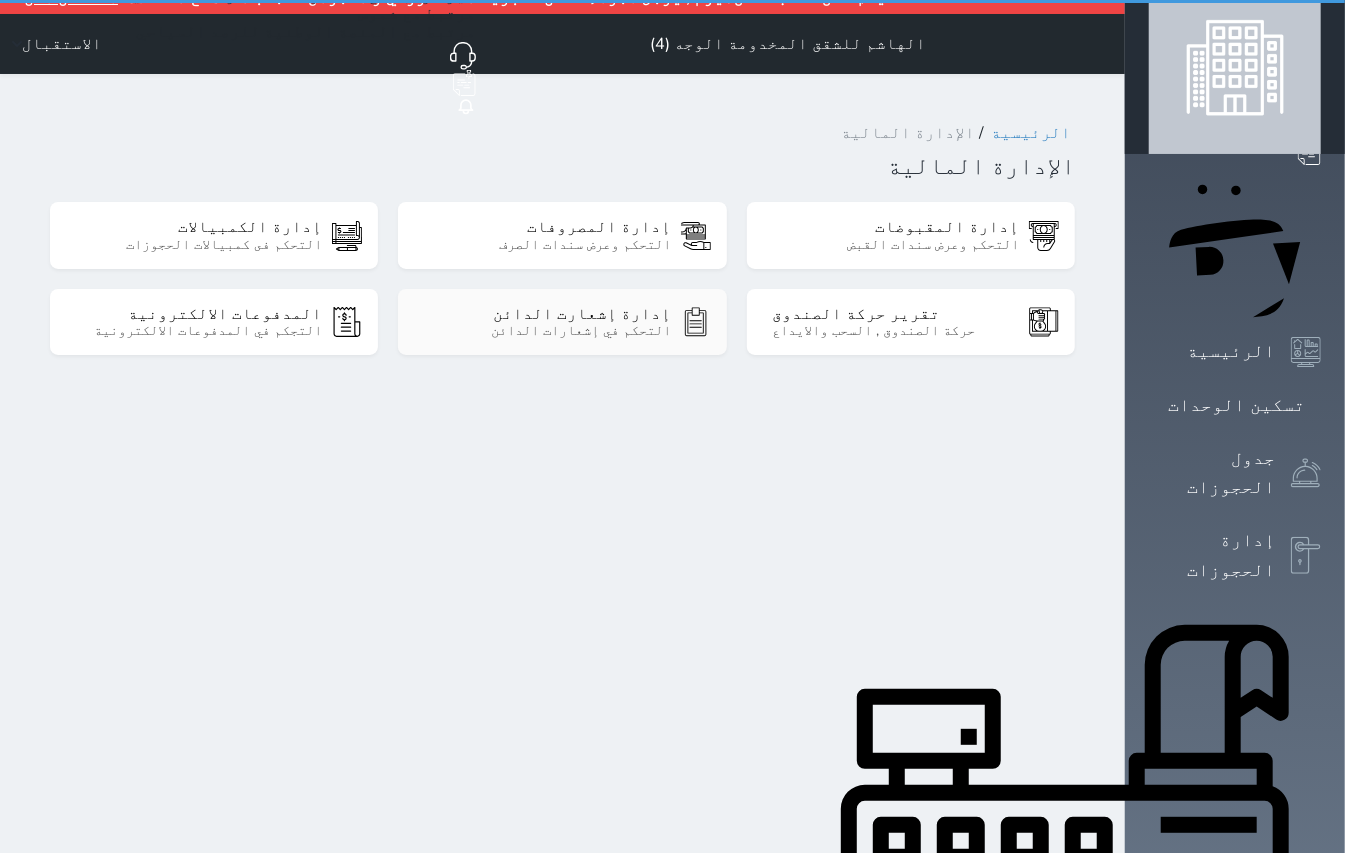scroll, scrollTop: 0, scrollLeft: 0, axis: both 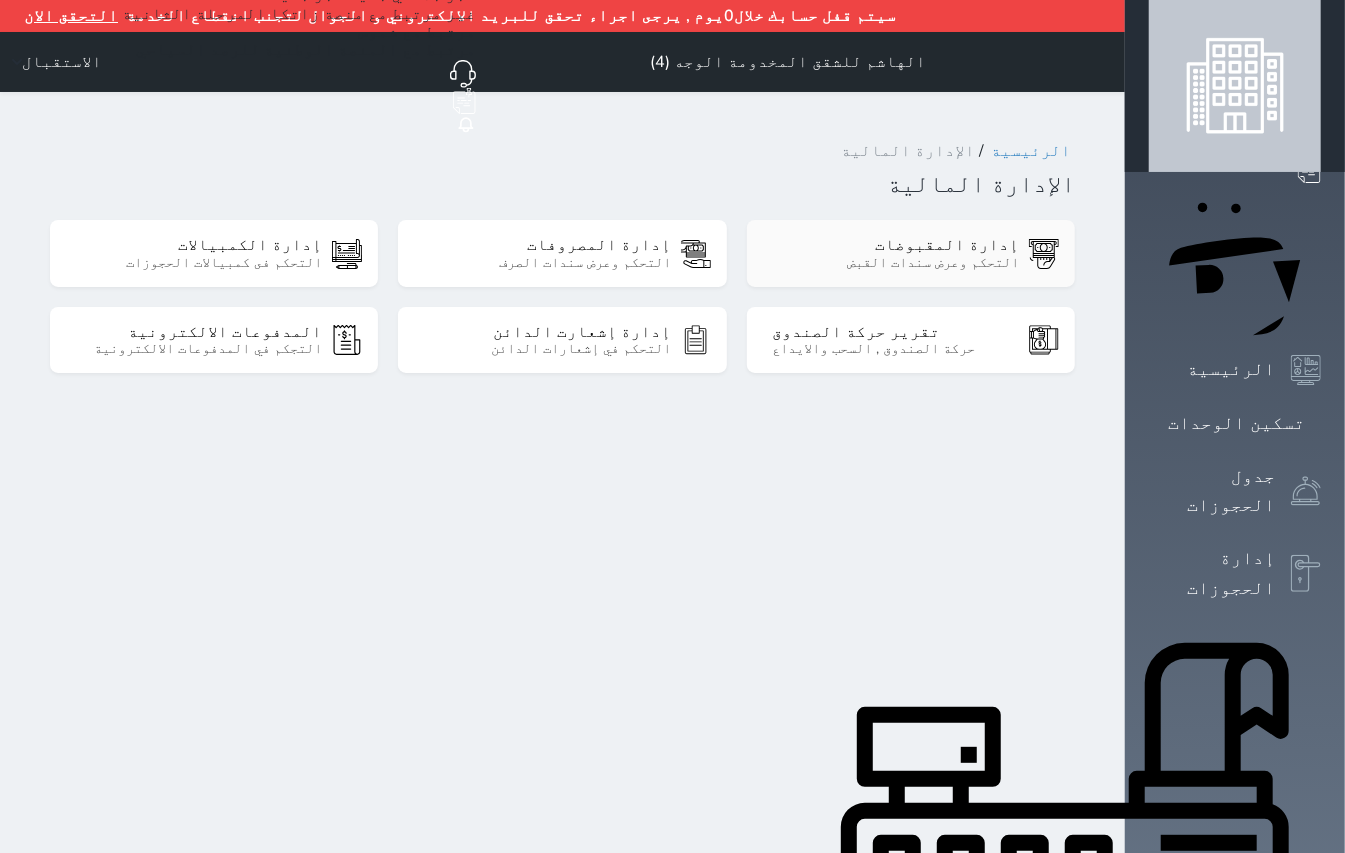 click on "التحكم وعرض سندات القبض" at bounding box center [895, 263] 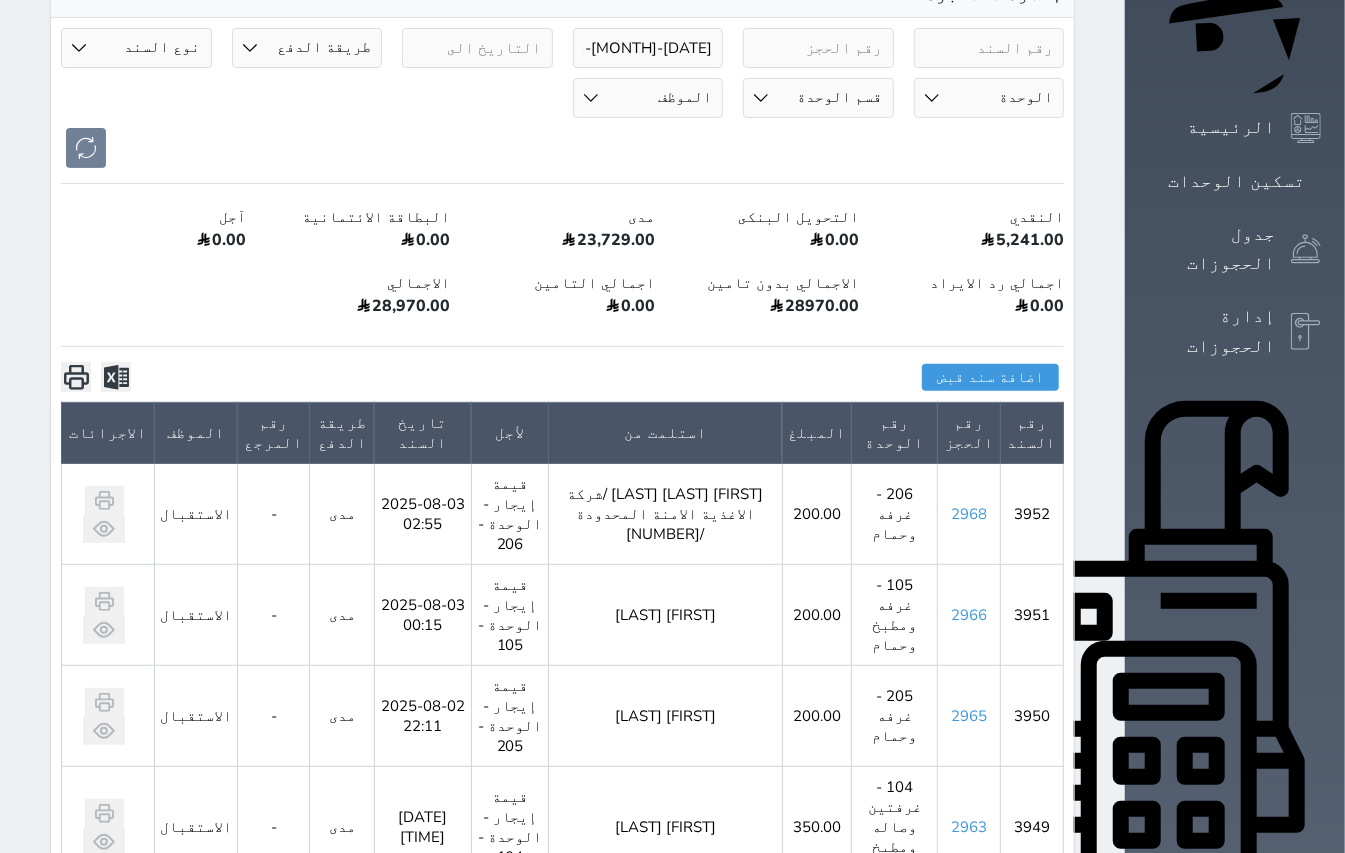 scroll, scrollTop: 0, scrollLeft: 0, axis: both 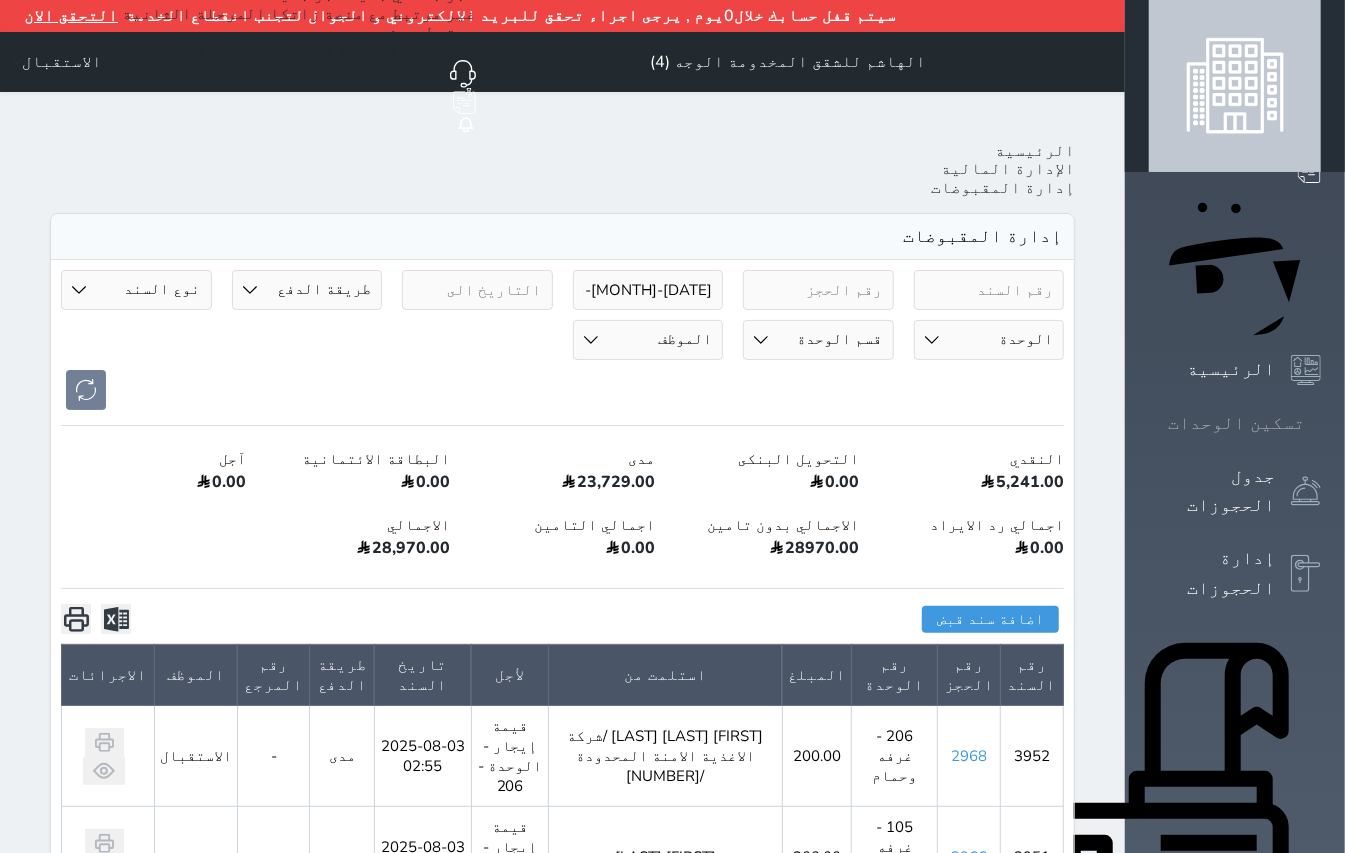 click at bounding box center [1321, 423] 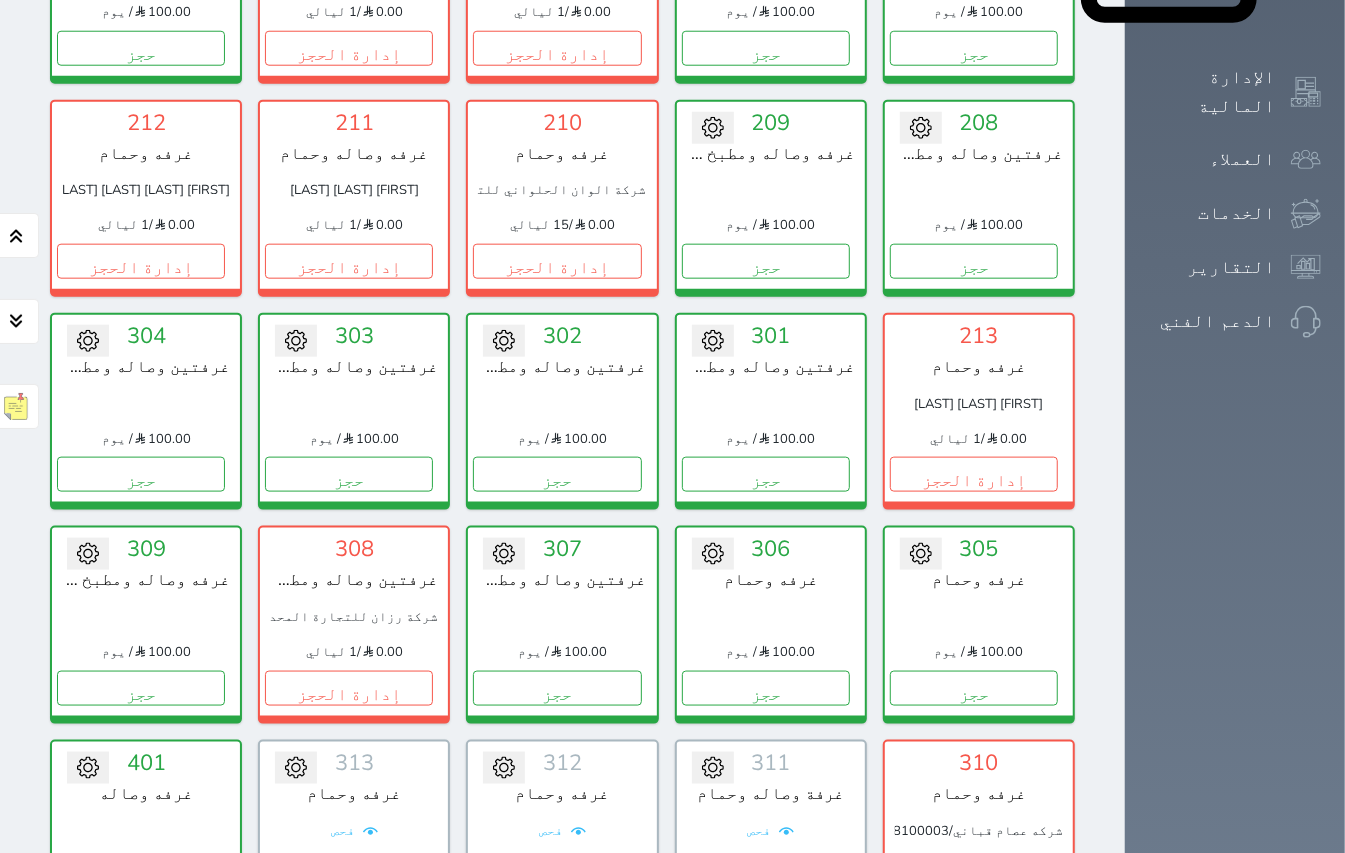 scroll, scrollTop: 1377, scrollLeft: 0, axis: vertical 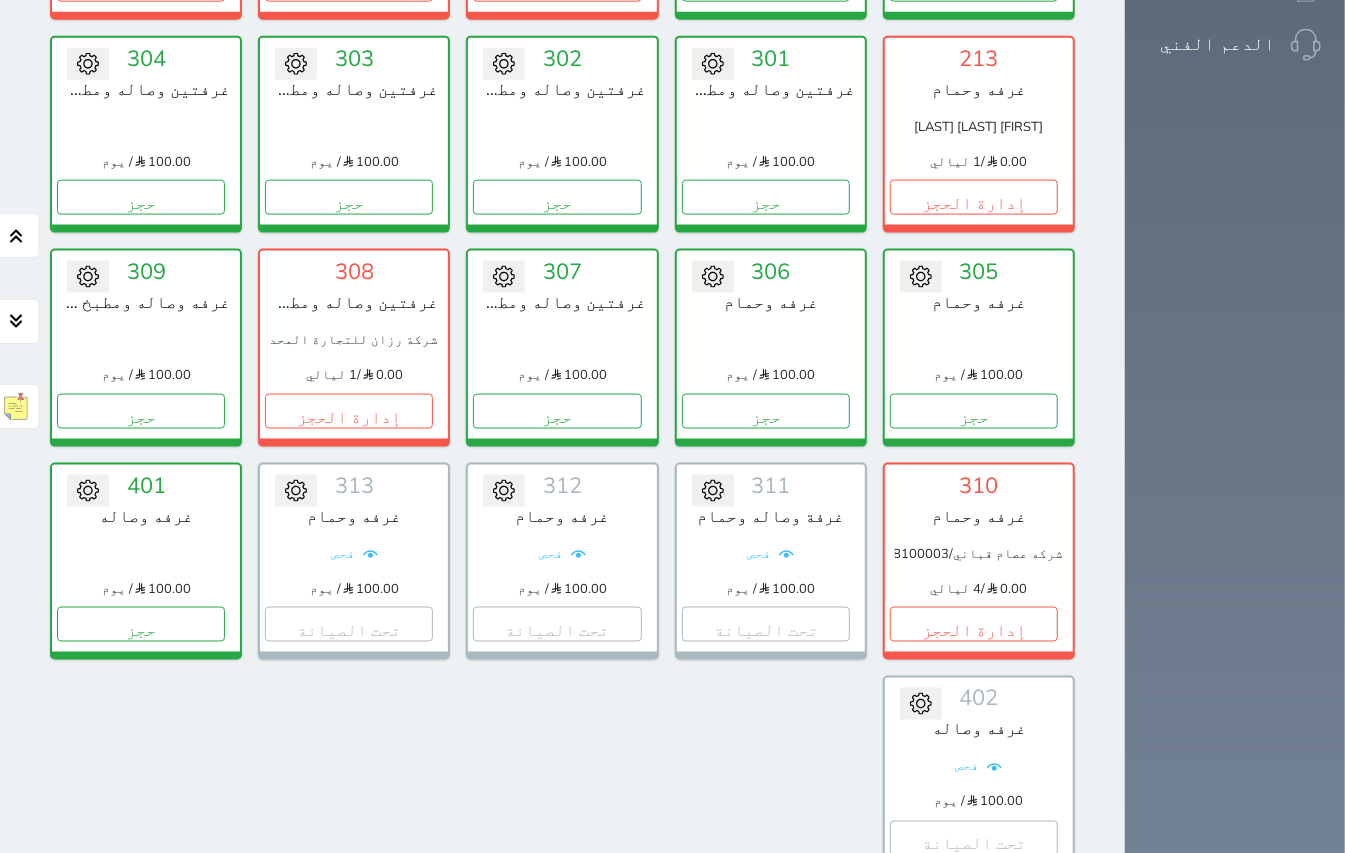 click on "حجز جماعي جديد   حجز جديد             الرئيسية     تسكين الوحدات     جدول الحجوزات     إدارة الحجوزات     POS     الإدارة المالية     العملاء         الخدمات     التقارير       الدعم الفني" at bounding box center (1235, -15) 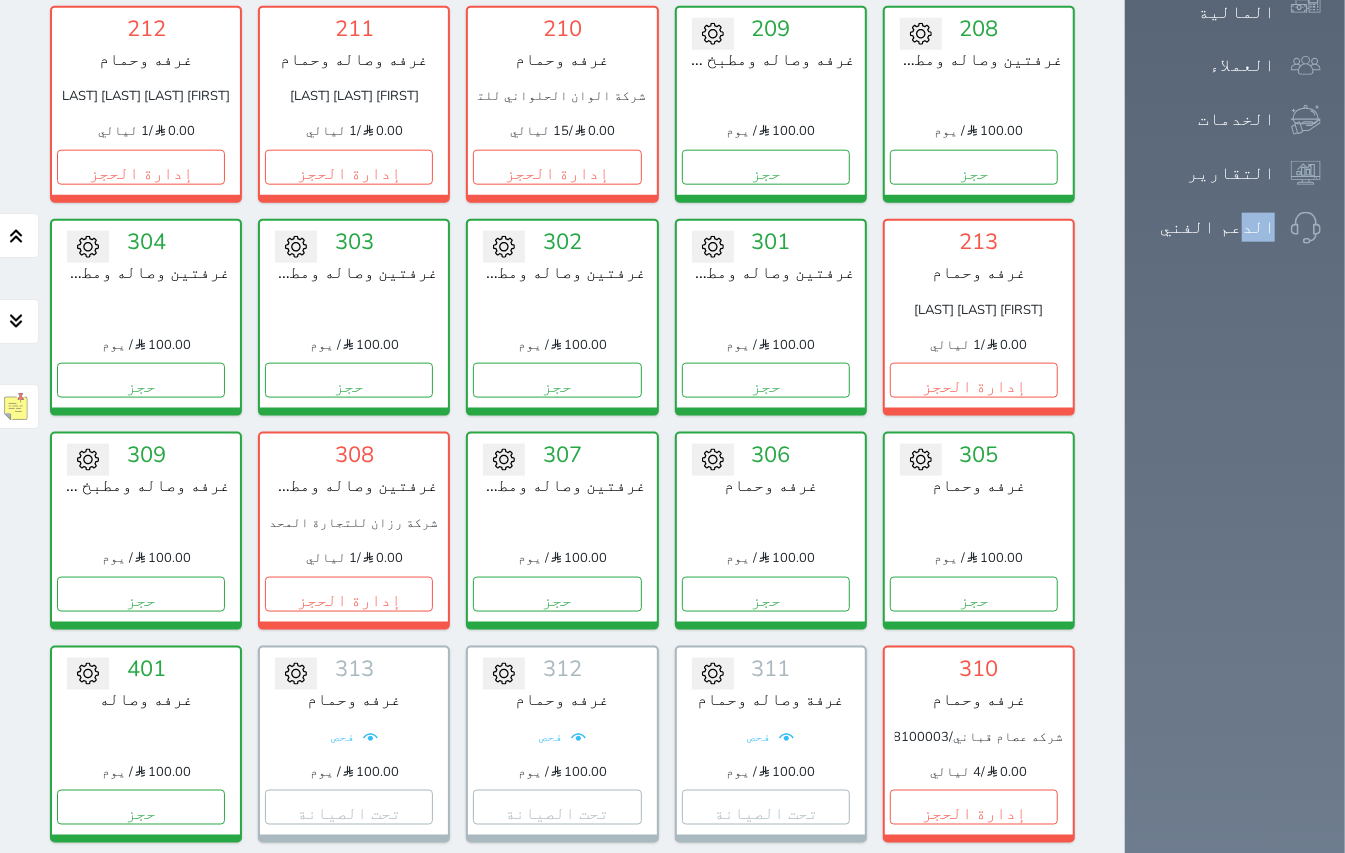 scroll, scrollTop: 1200, scrollLeft: 0, axis: vertical 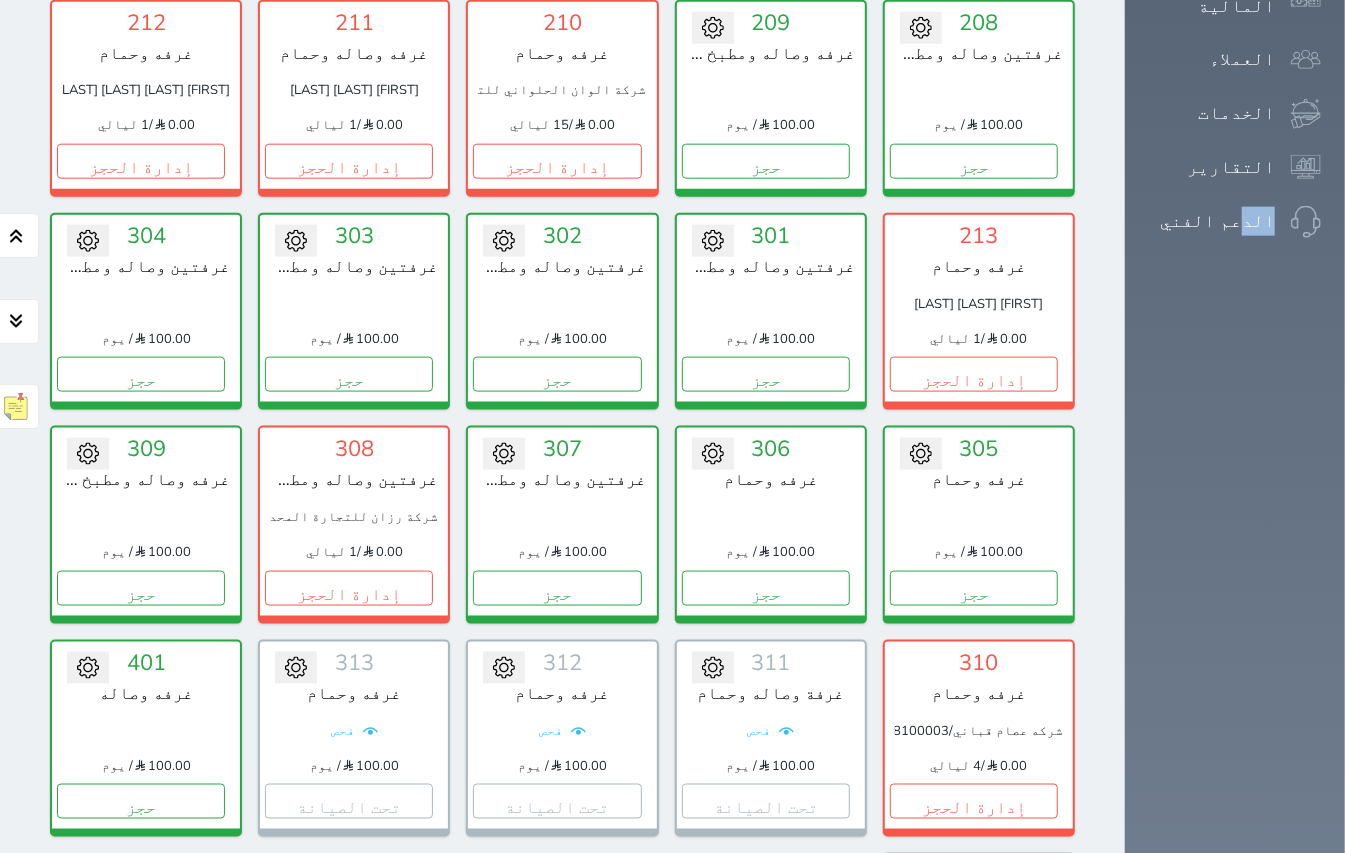 click on "عرض رصيد الصندوق" at bounding box center (303, 1132) 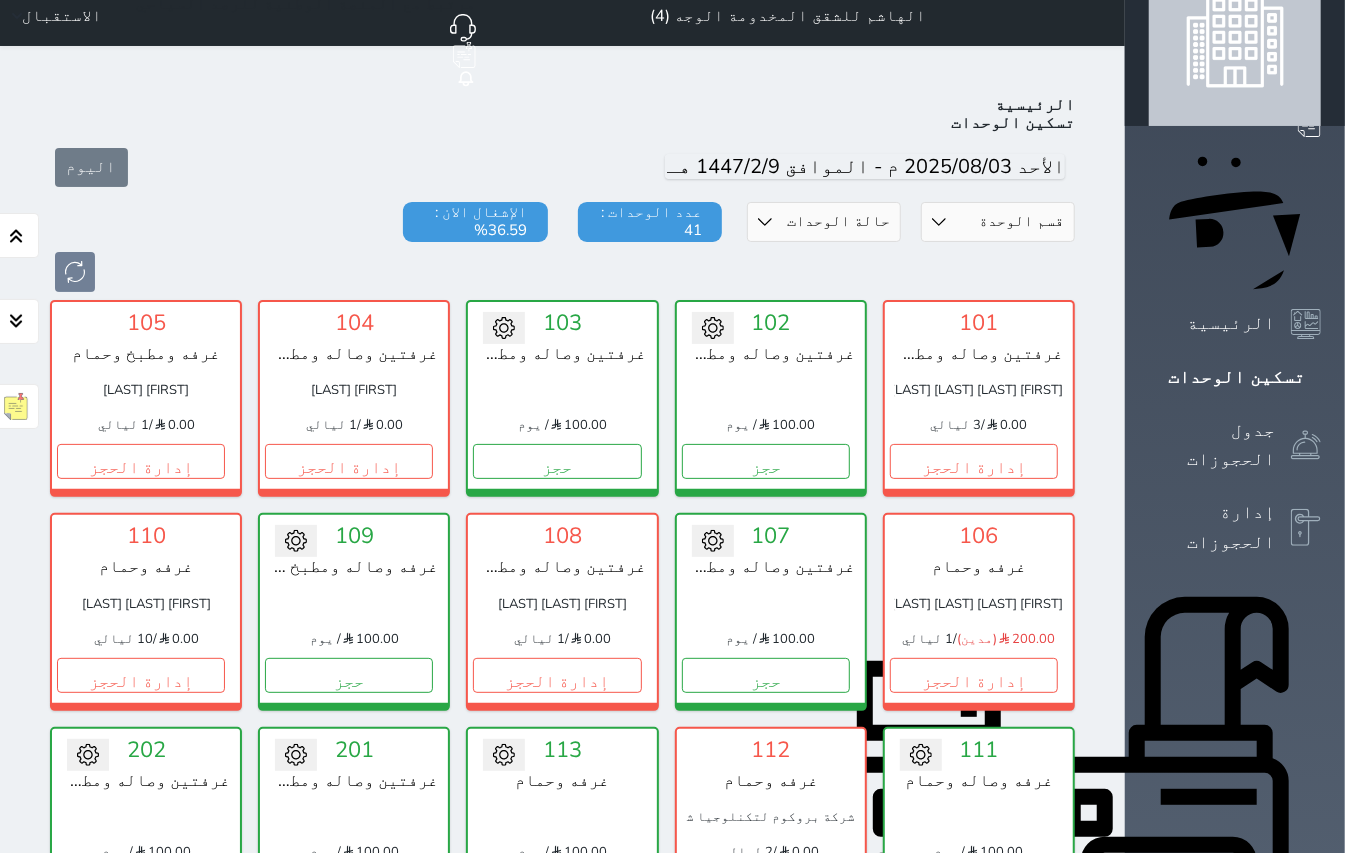scroll, scrollTop: 0, scrollLeft: 0, axis: both 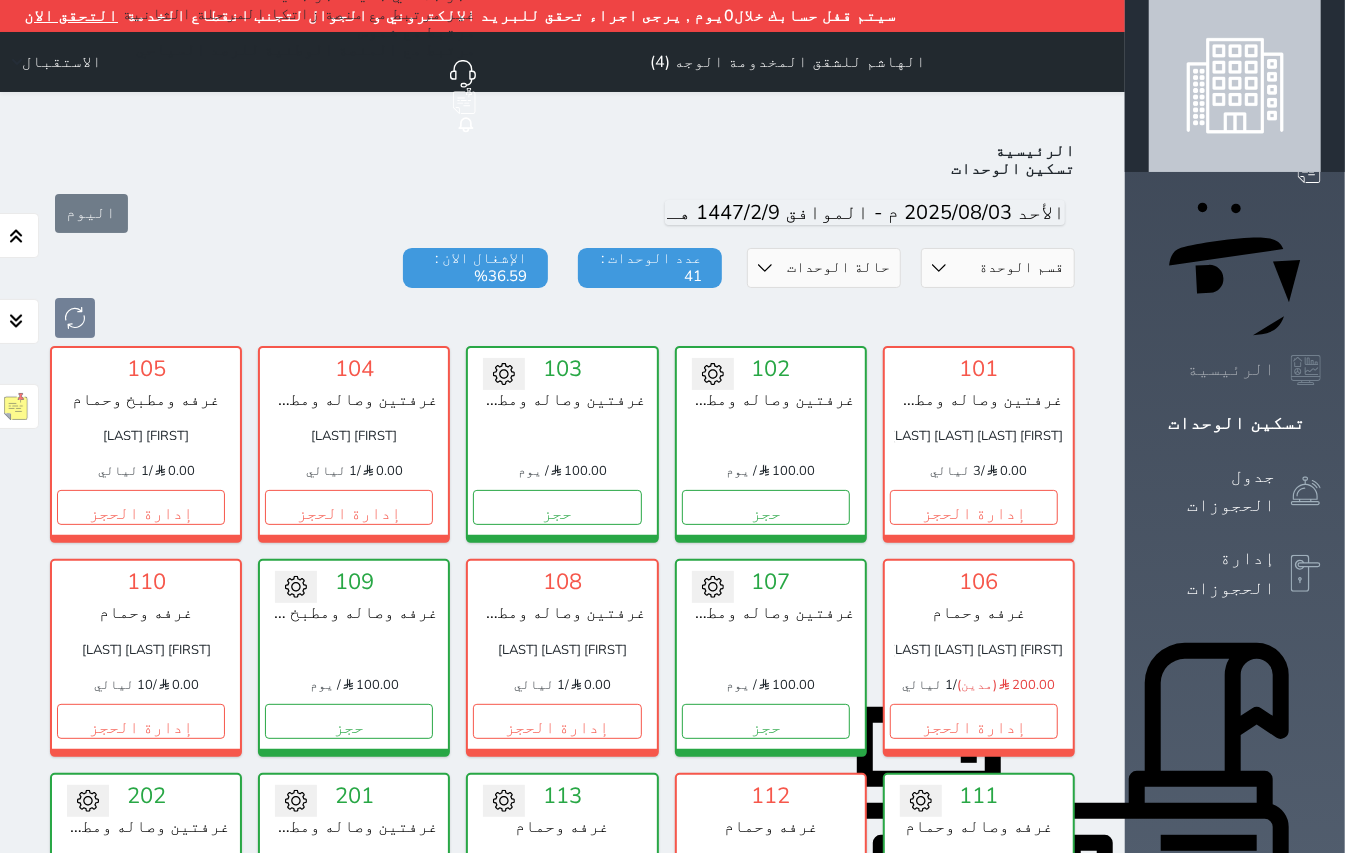 click on "الرئيسية" at bounding box center [1231, 369] 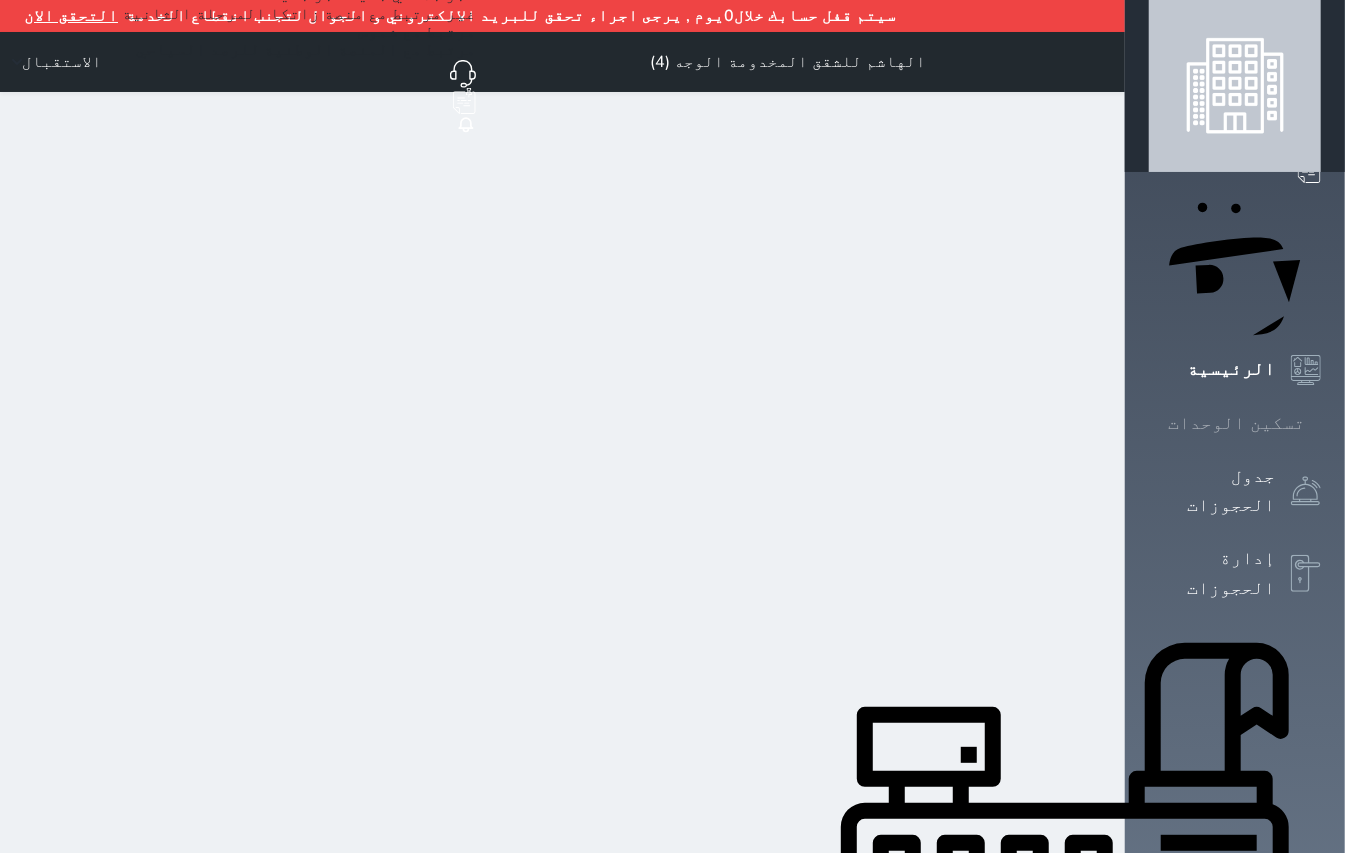 click at bounding box center [1321, 423] 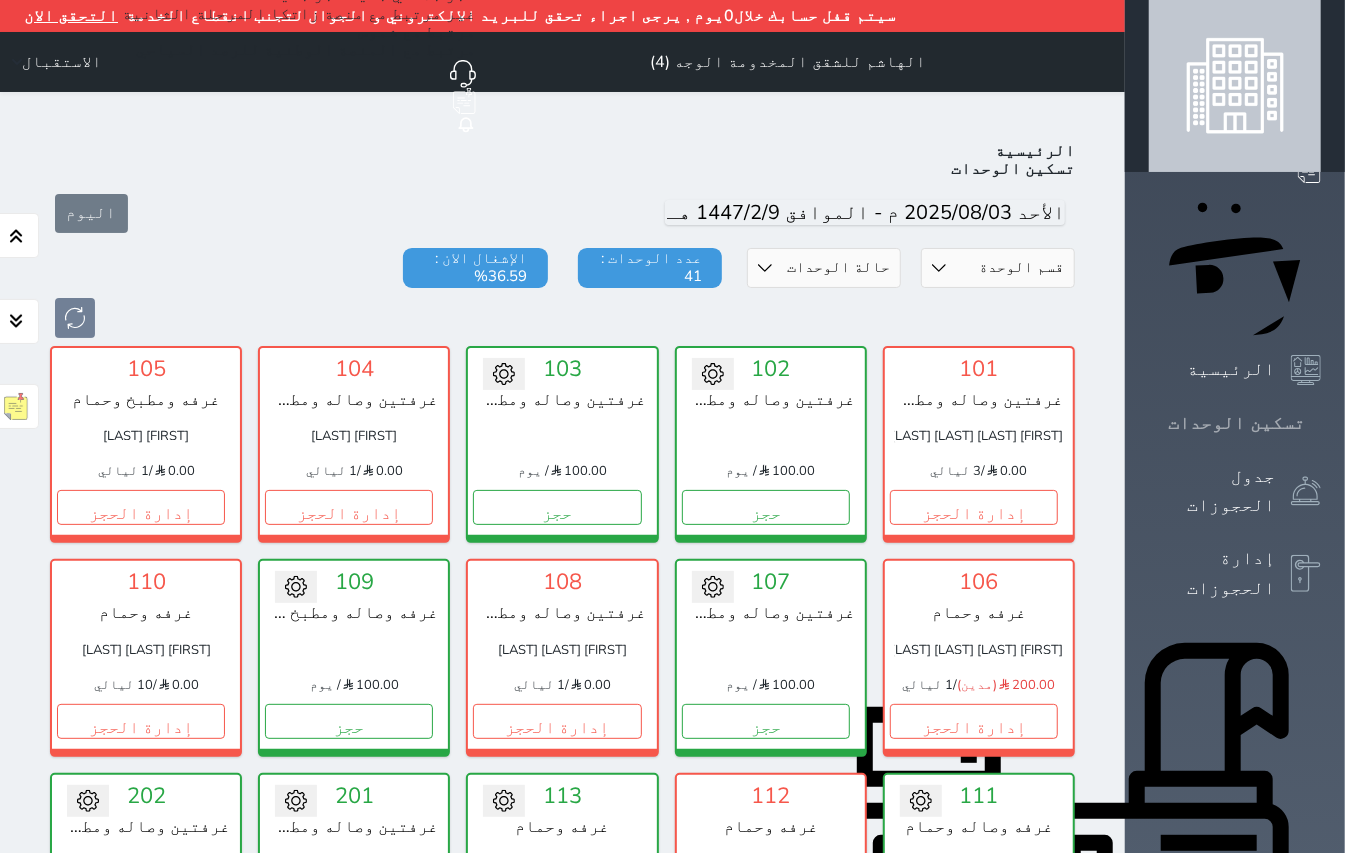 scroll, scrollTop: 82, scrollLeft: 0, axis: vertical 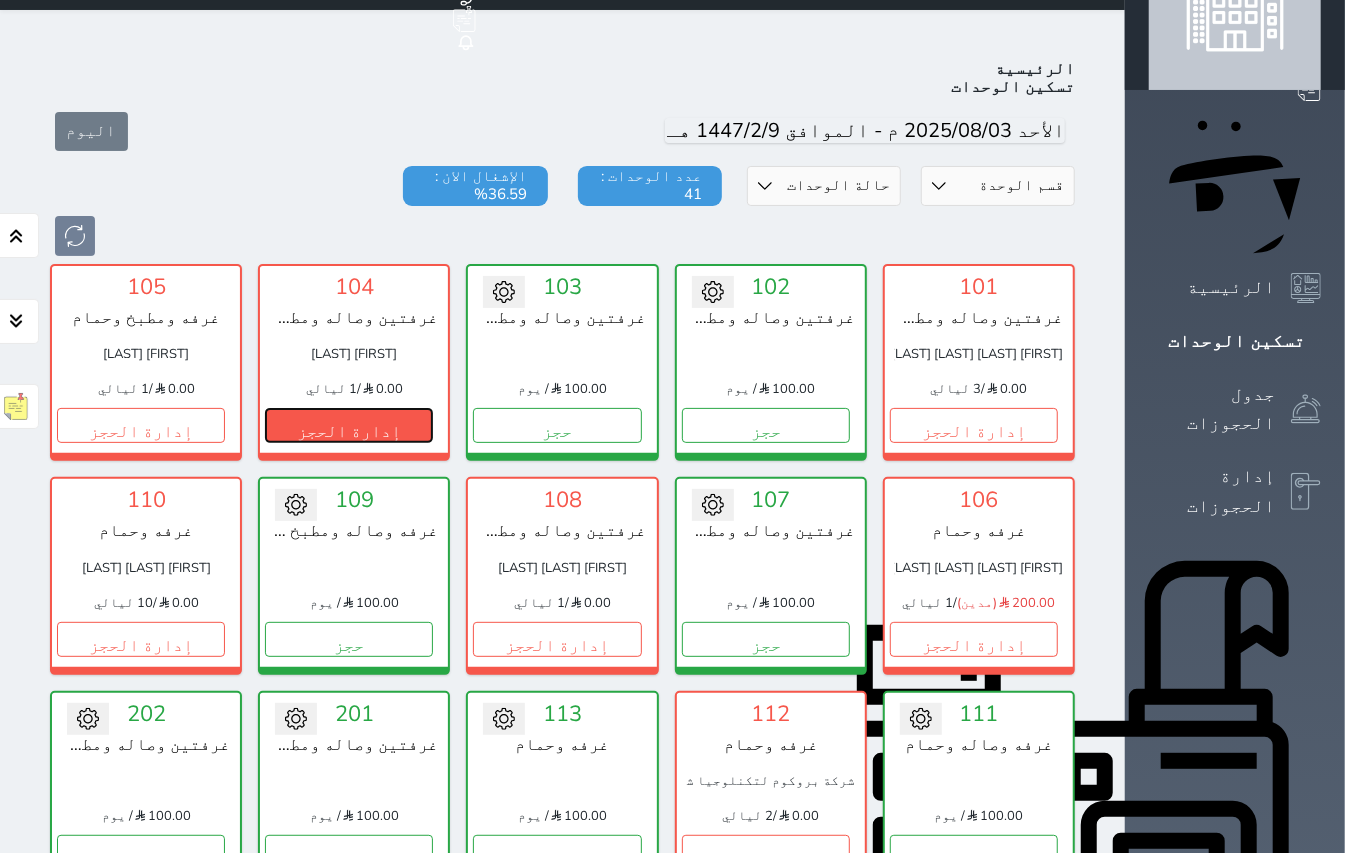 click on "إدارة الحجز" at bounding box center [349, 425] 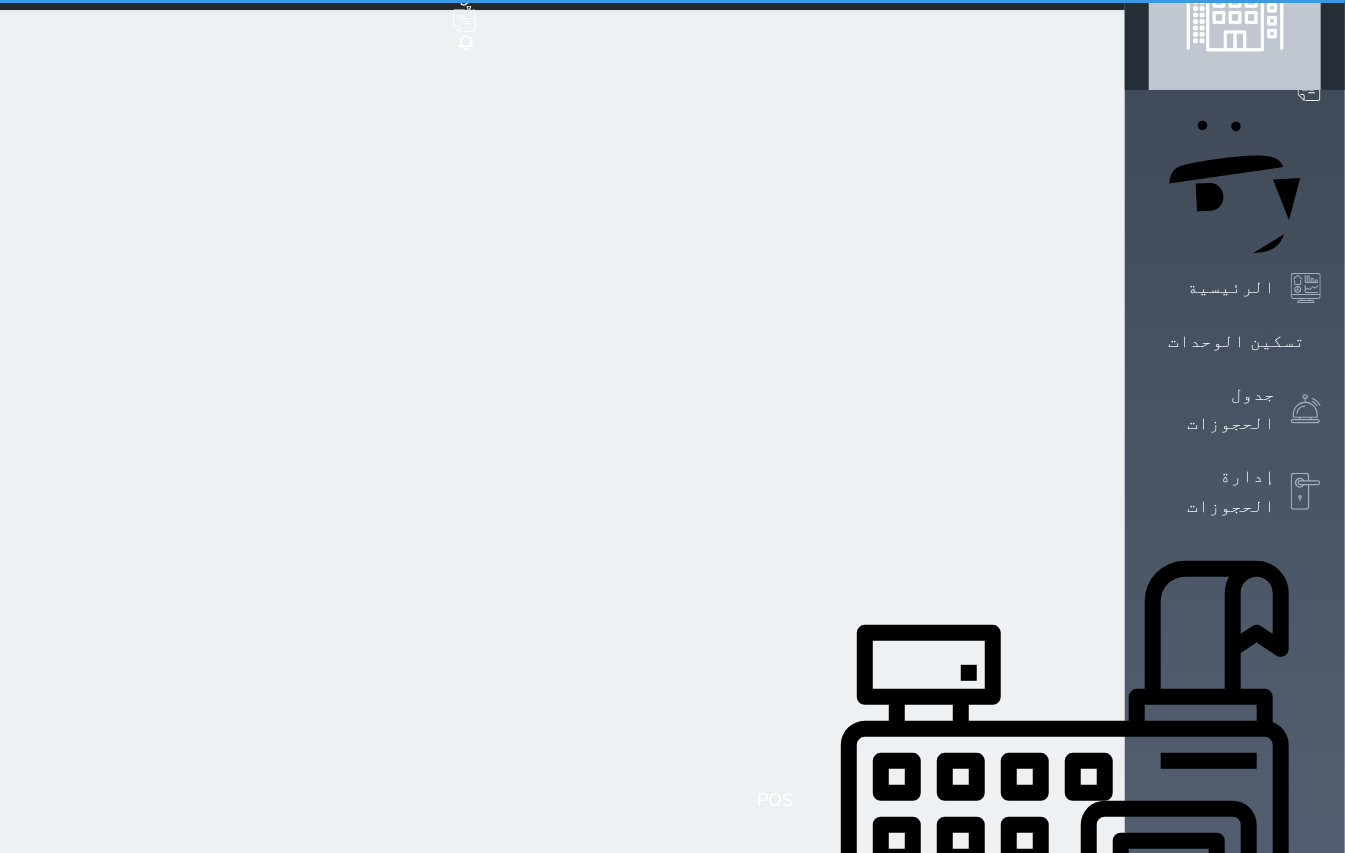 scroll, scrollTop: 0, scrollLeft: 0, axis: both 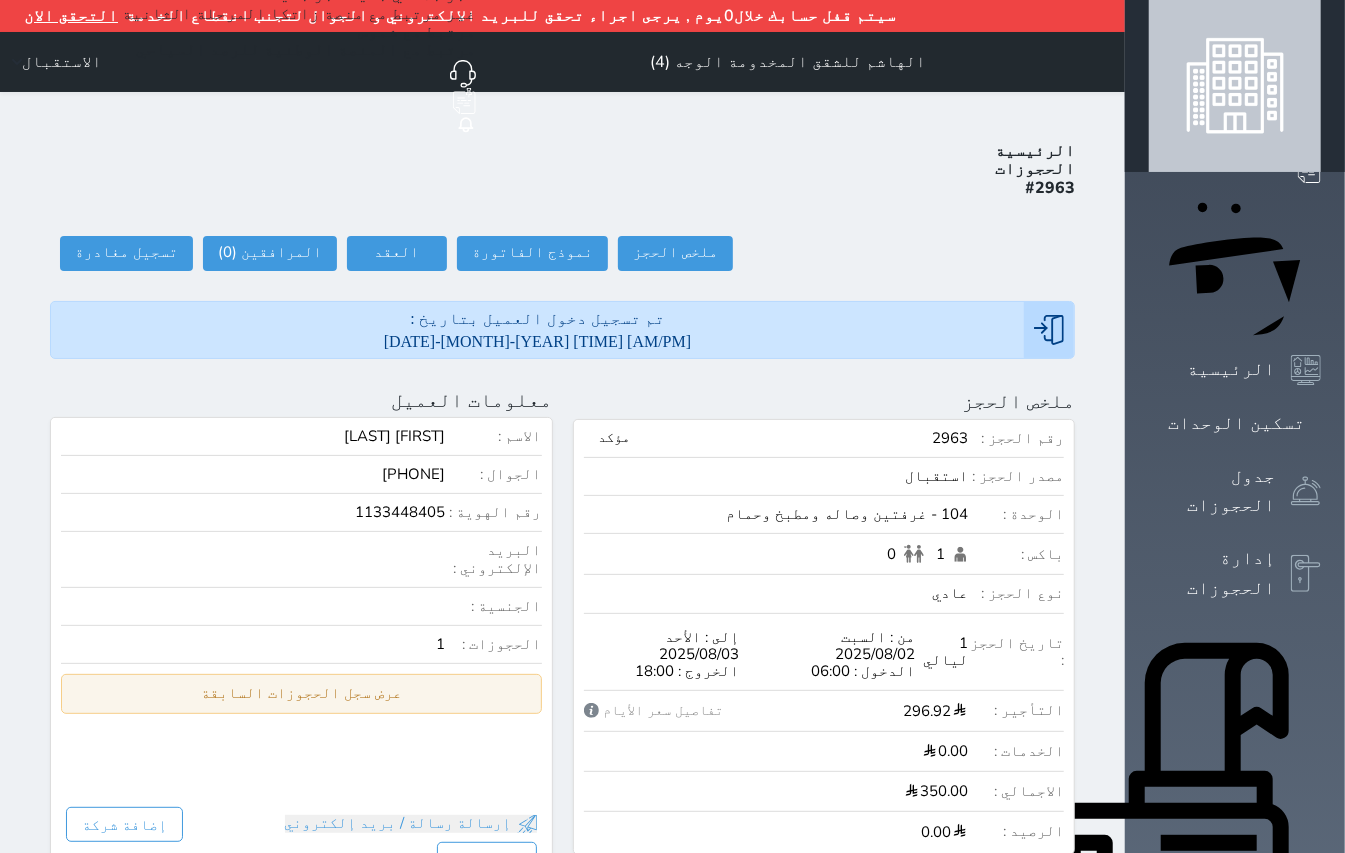 click on "عرض سجل الحجوزات السابقة" at bounding box center (301, 693) 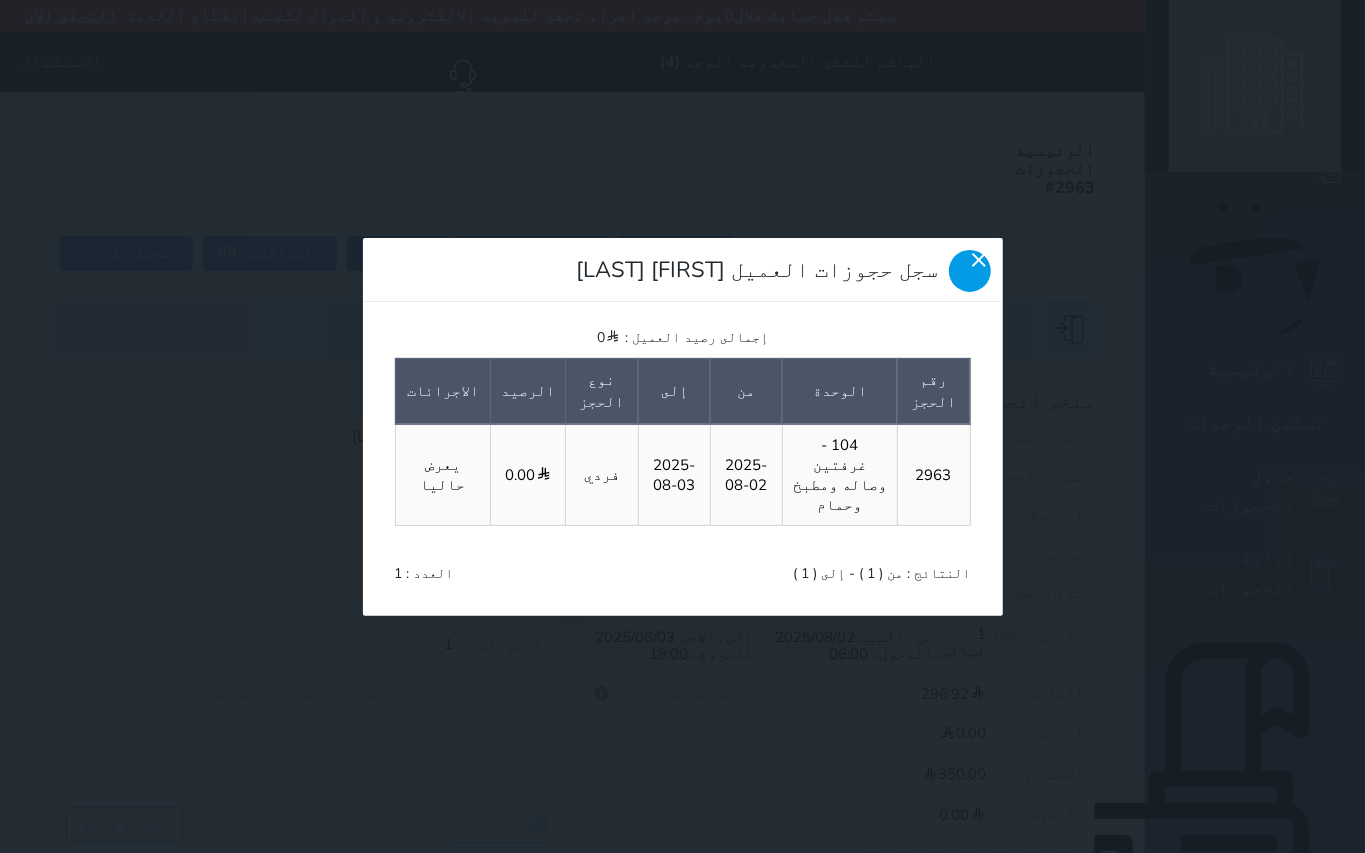 click at bounding box center [970, 271] 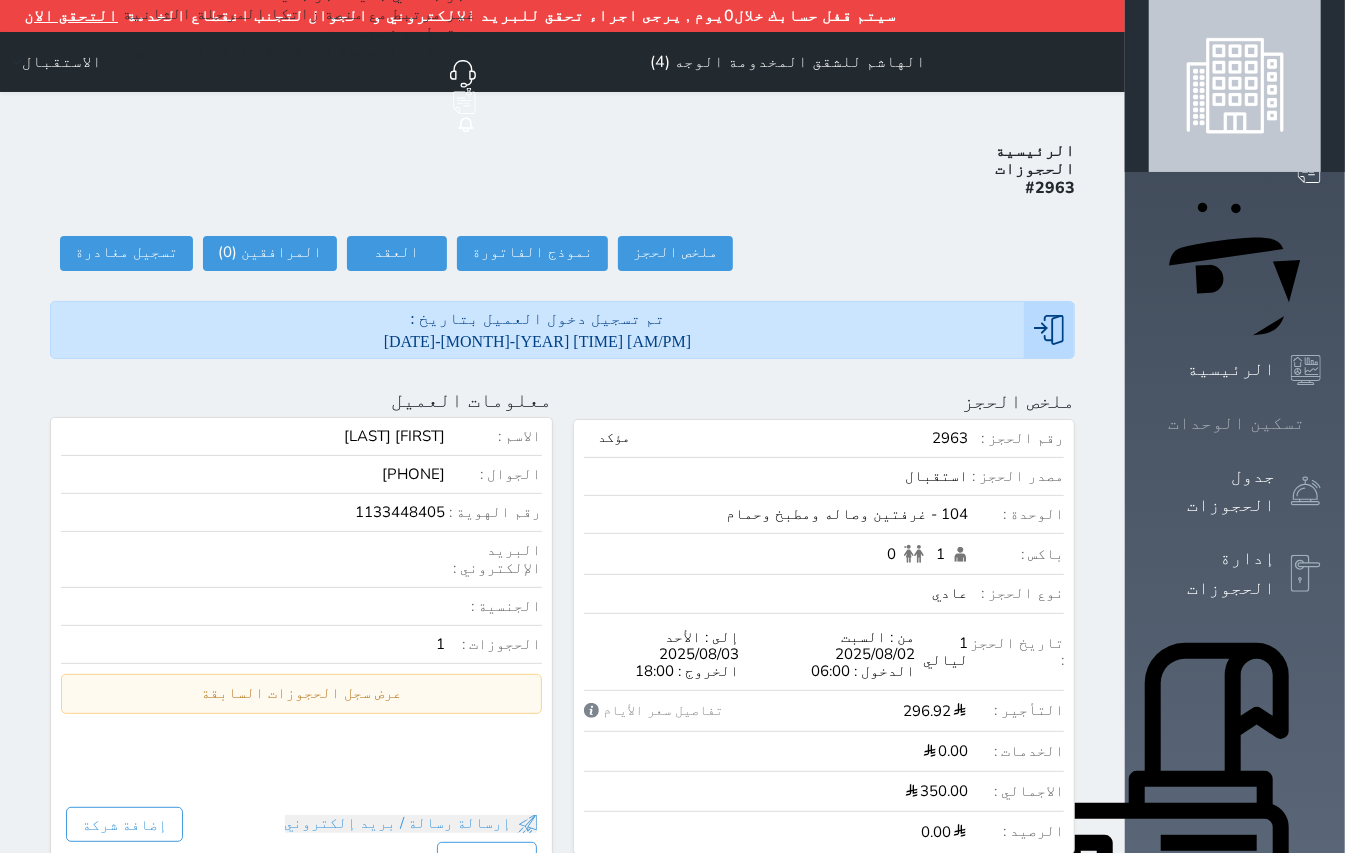 click at bounding box center [1321, 423] 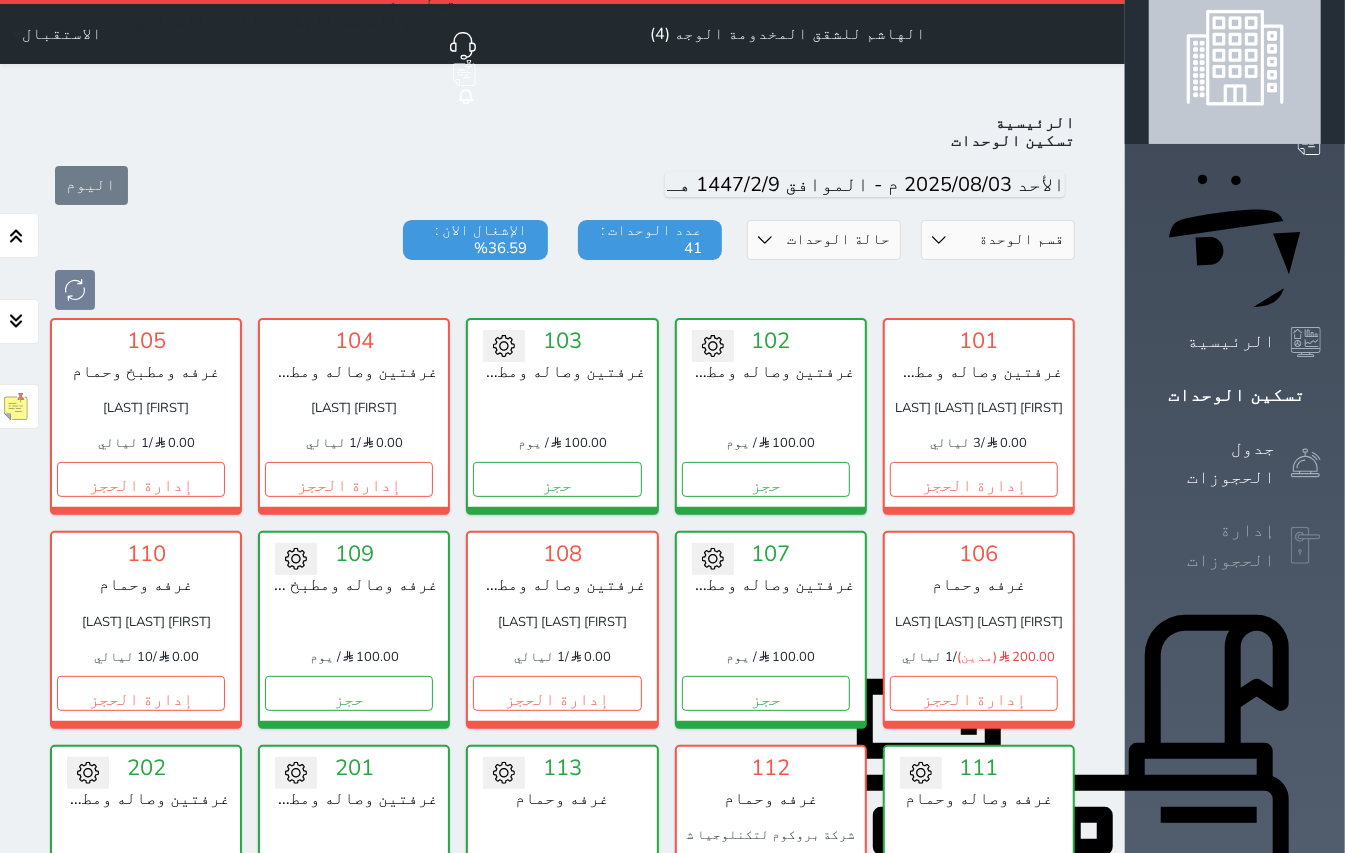 scroll, scrollTop: 0, scrollLeft: 0, axis: both 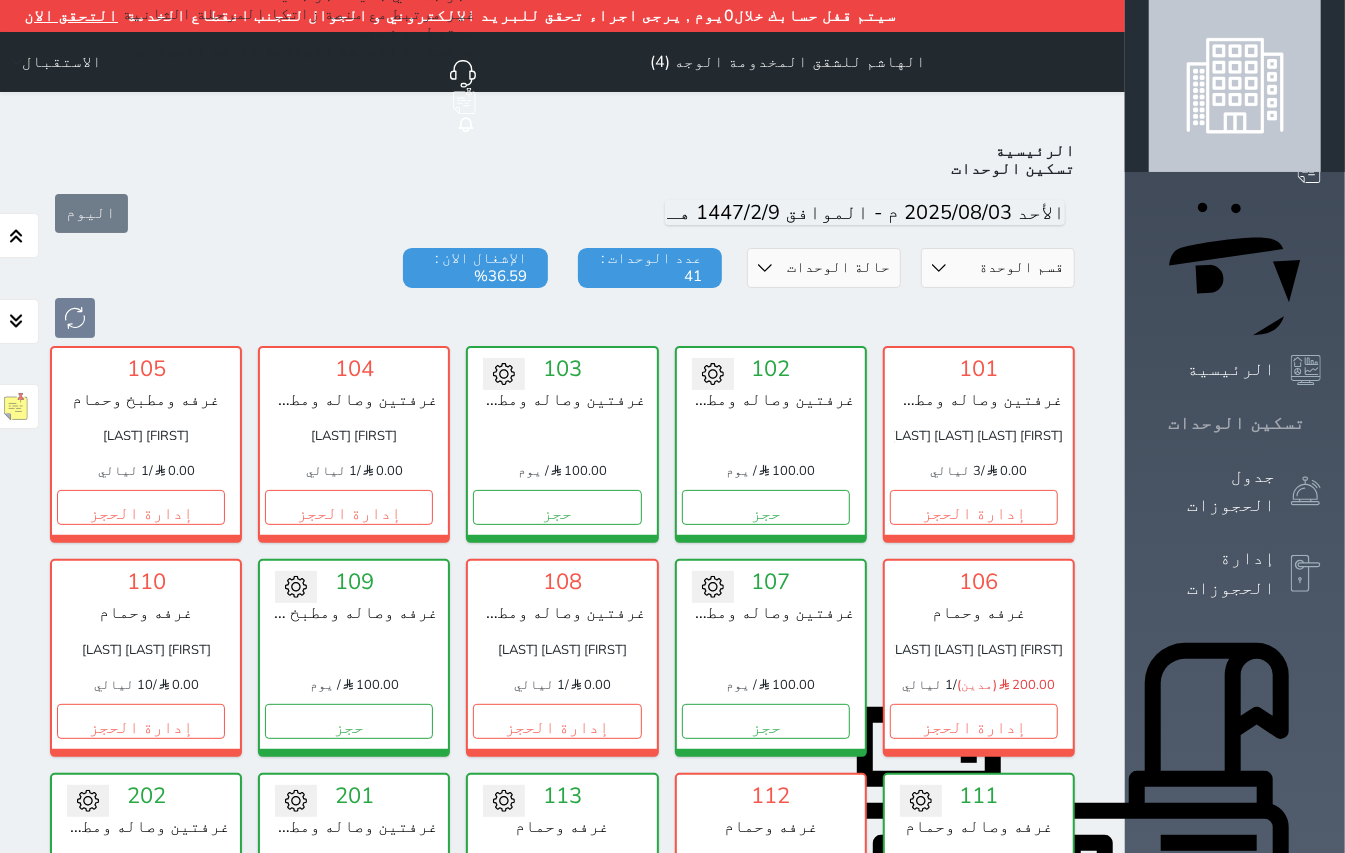 click at bounding box center [1321, 423] 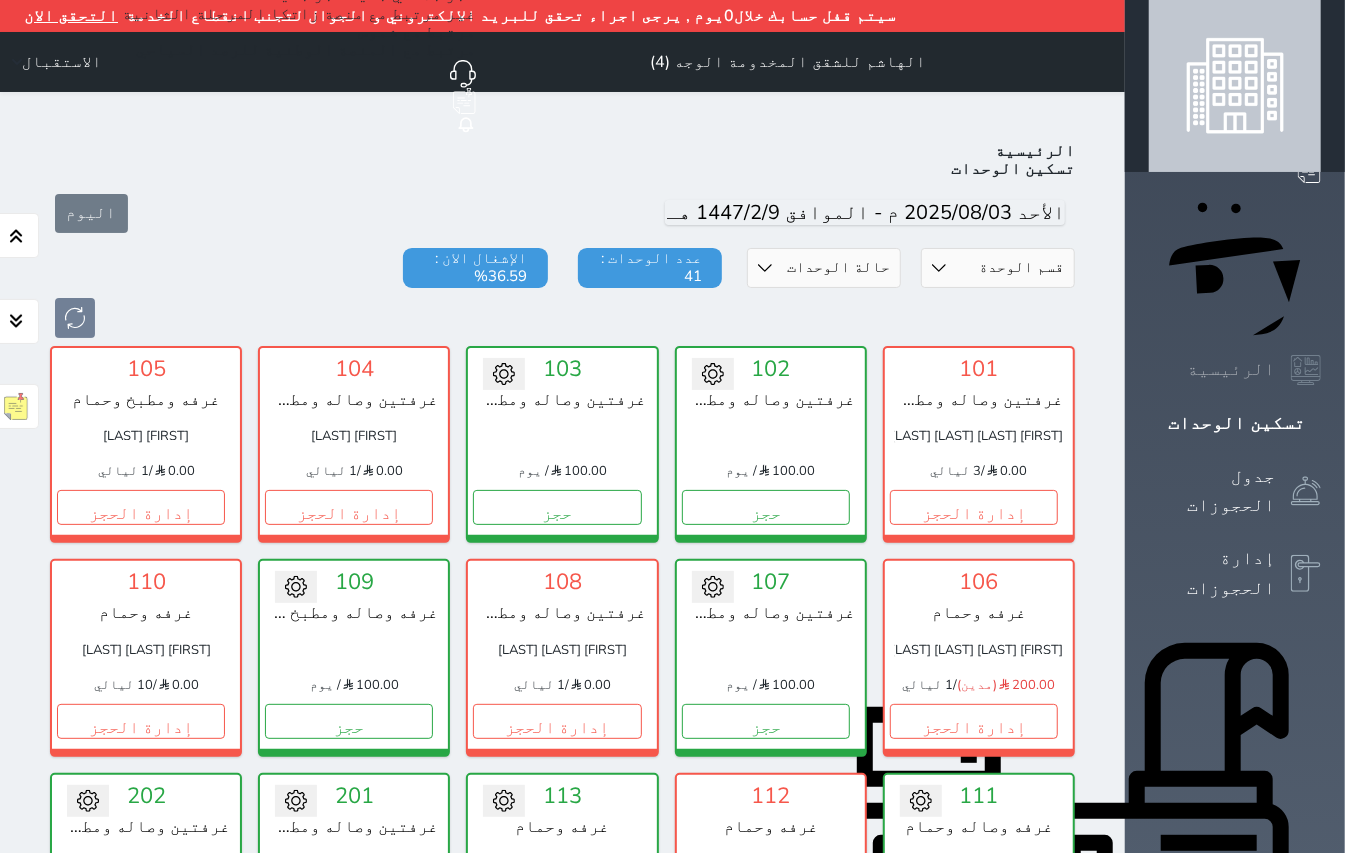 click at bounding box center (1306, 370) 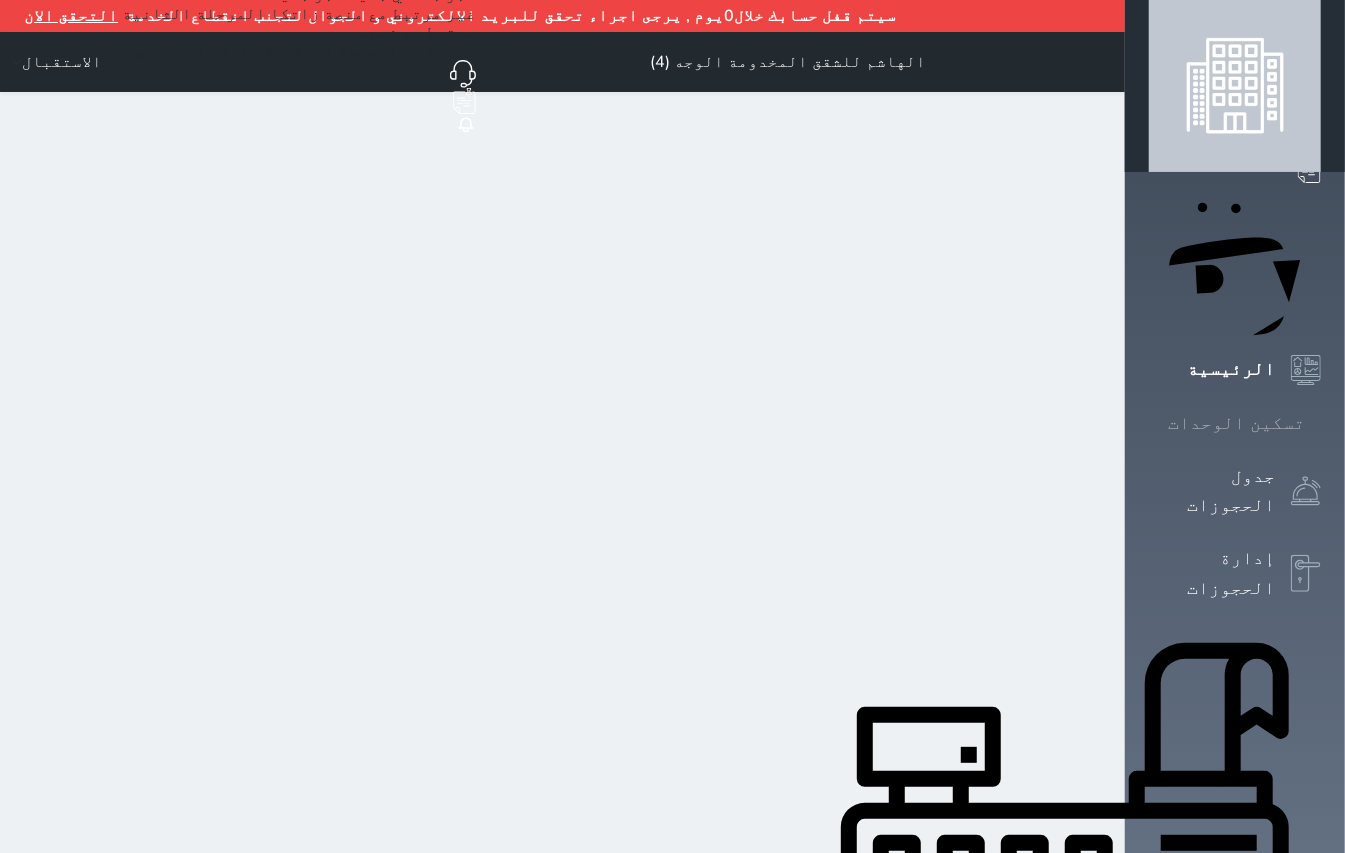 click on "تسكين الوحدات" at bounding box center (1235, 423) 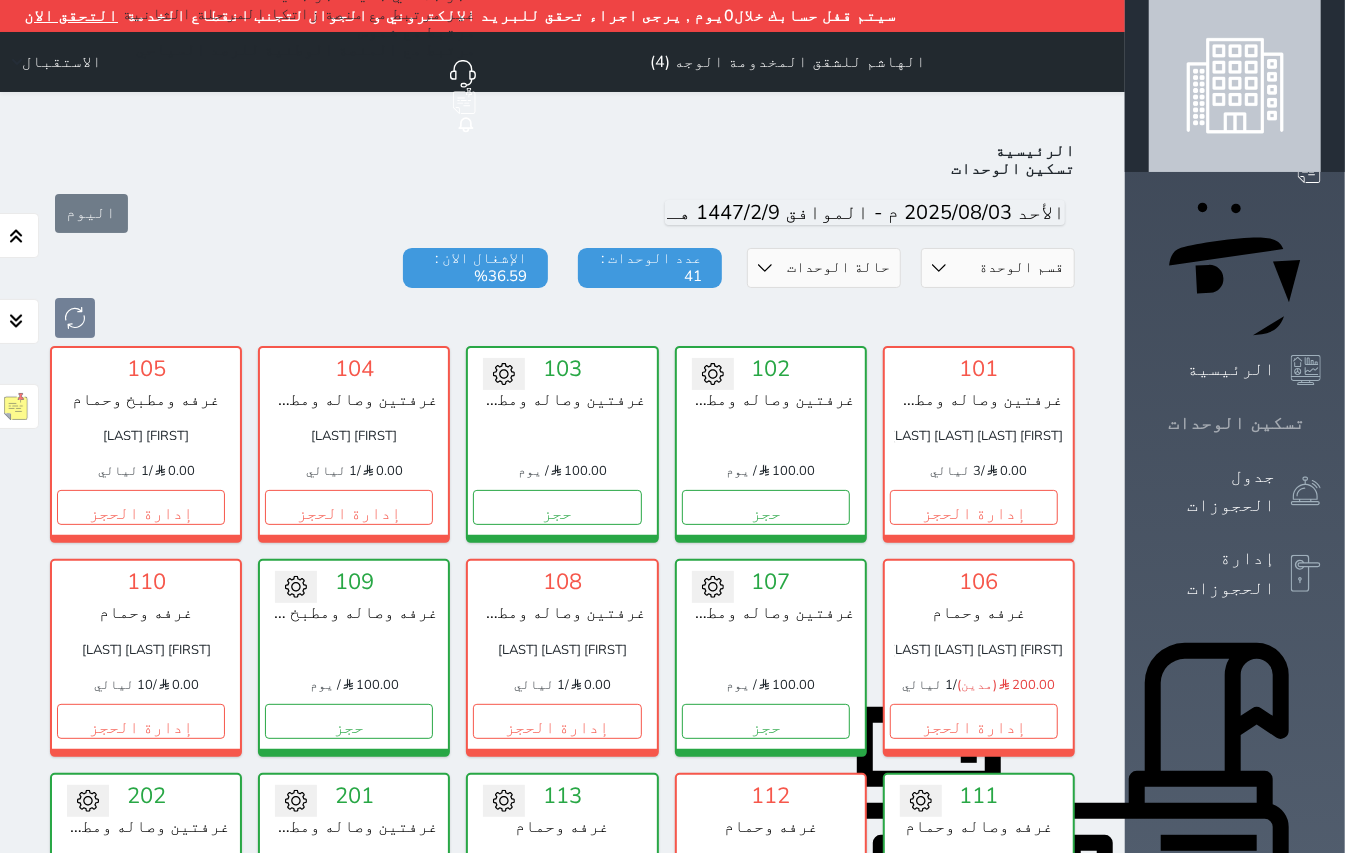 scroll, scrollTop: 82, scrollLeft: 0, axis: vertical 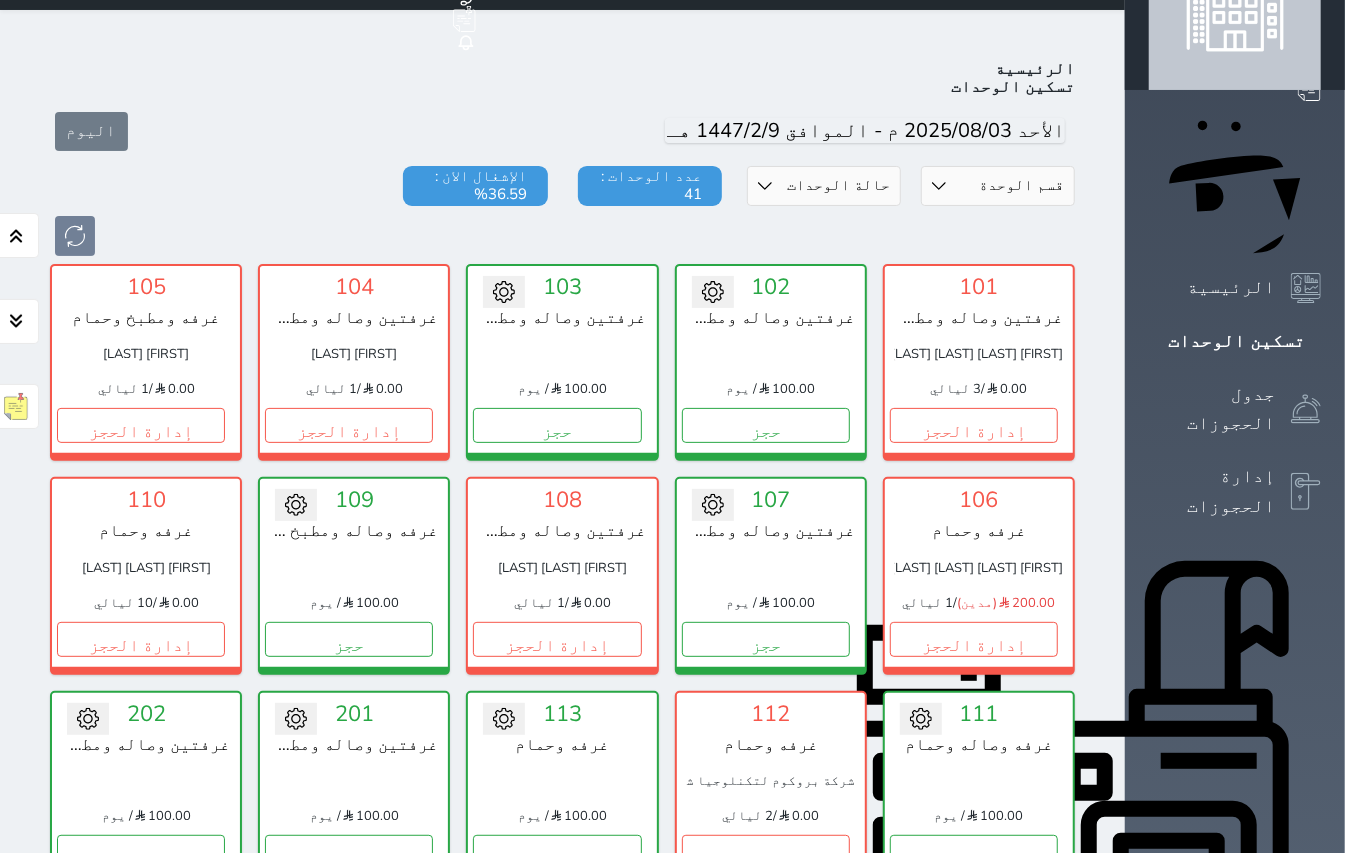 click on "الإدارة المالية" at bounding box center (1212, 1110) 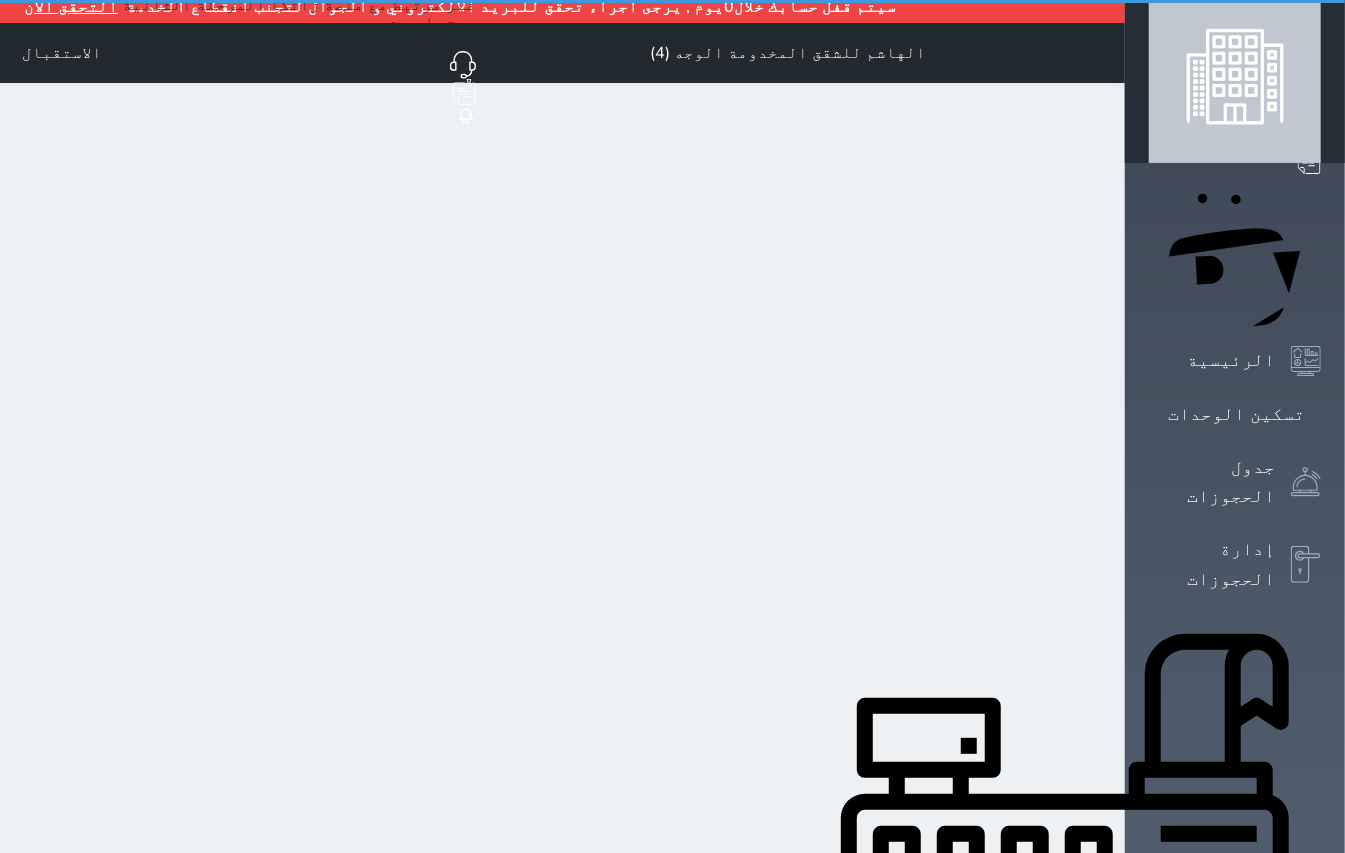 scroll, scrollTop: 0, scrollLeft: 0, axis: both 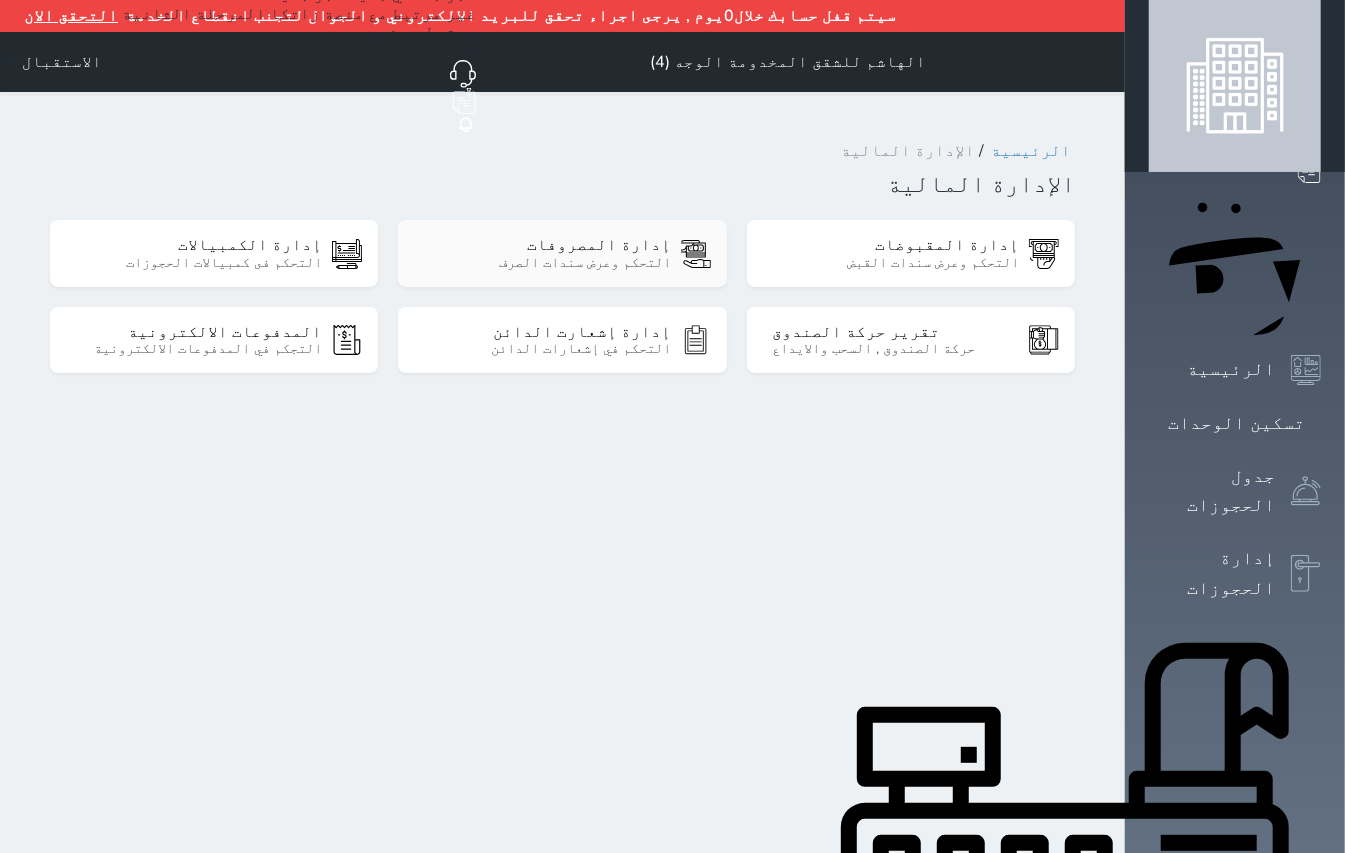 click 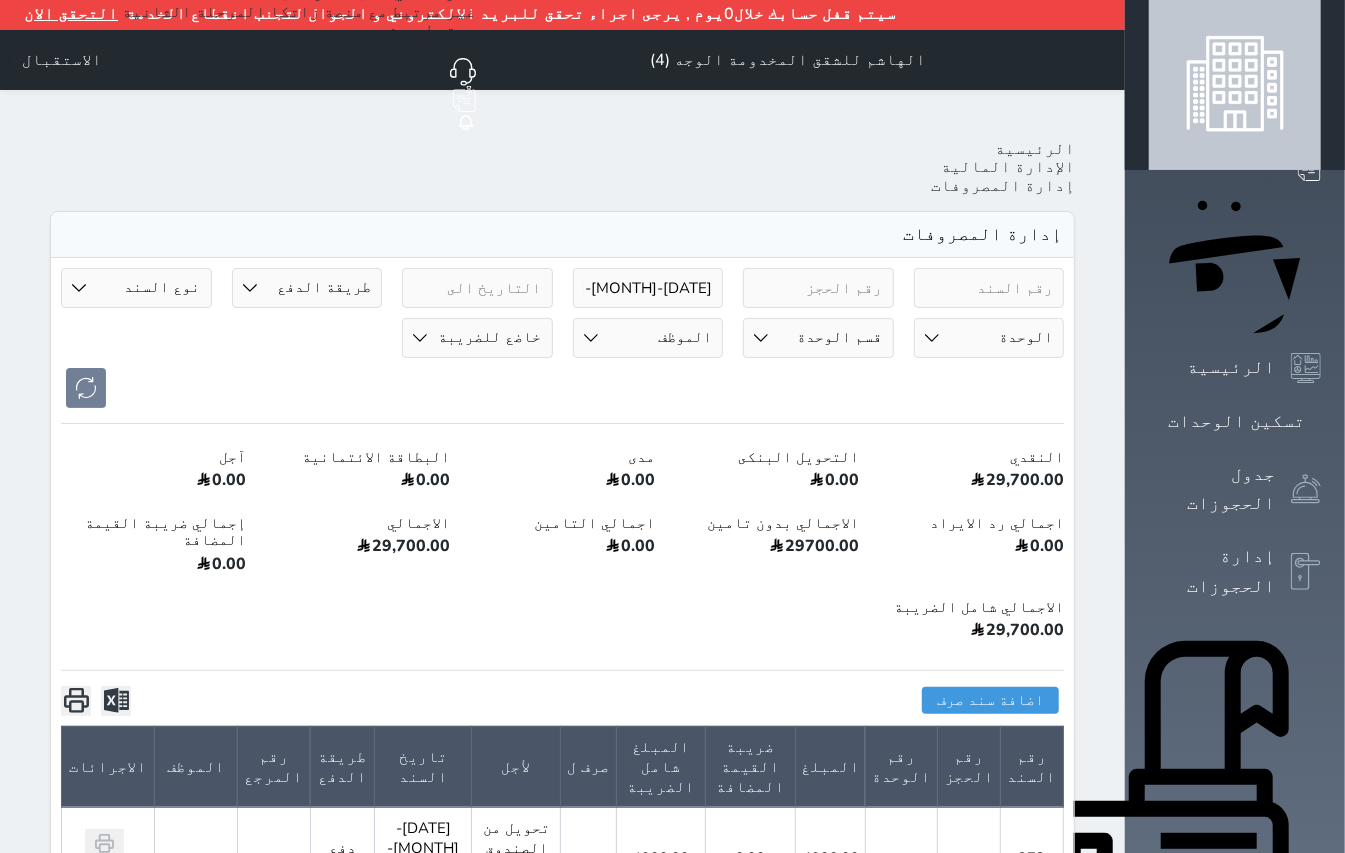 scroll, scrollTop: 0, scrollLeft: 0, axis: both 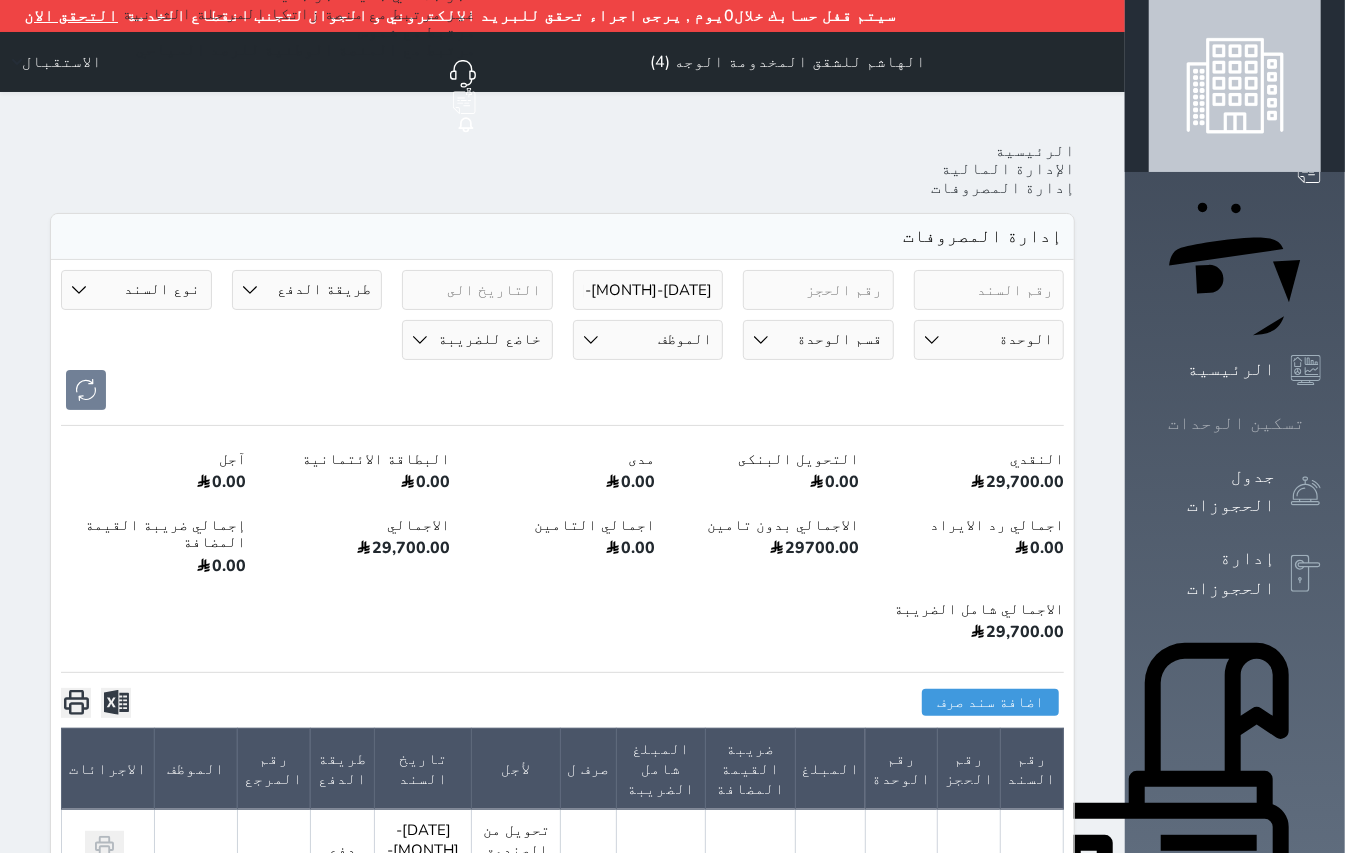 click at bounding box center [1321, 423] 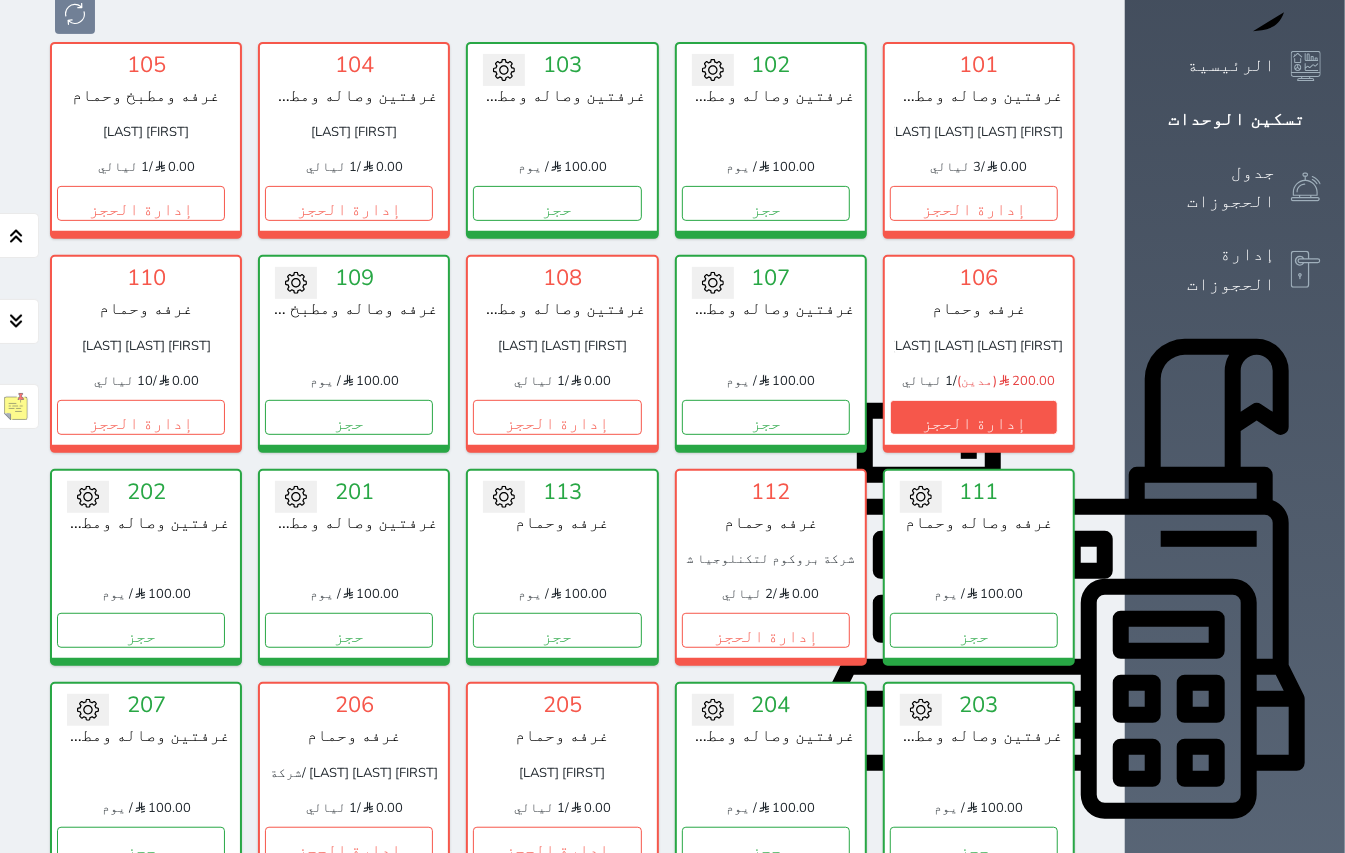 scroll, scrollTop: 349, scrollLeft: 0, axis: vertical 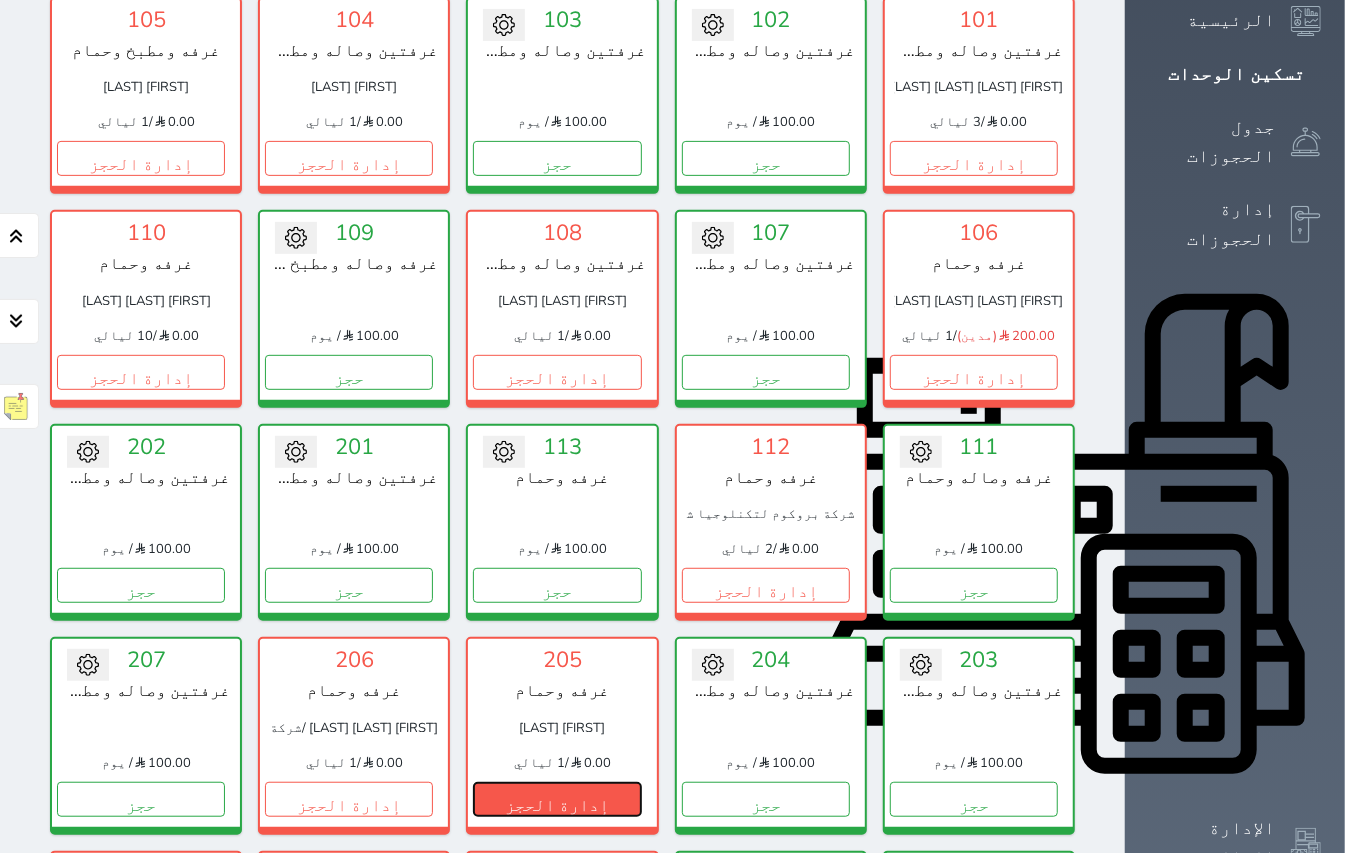 click on "إدارة الحجز" at bounding box center (557, 799) 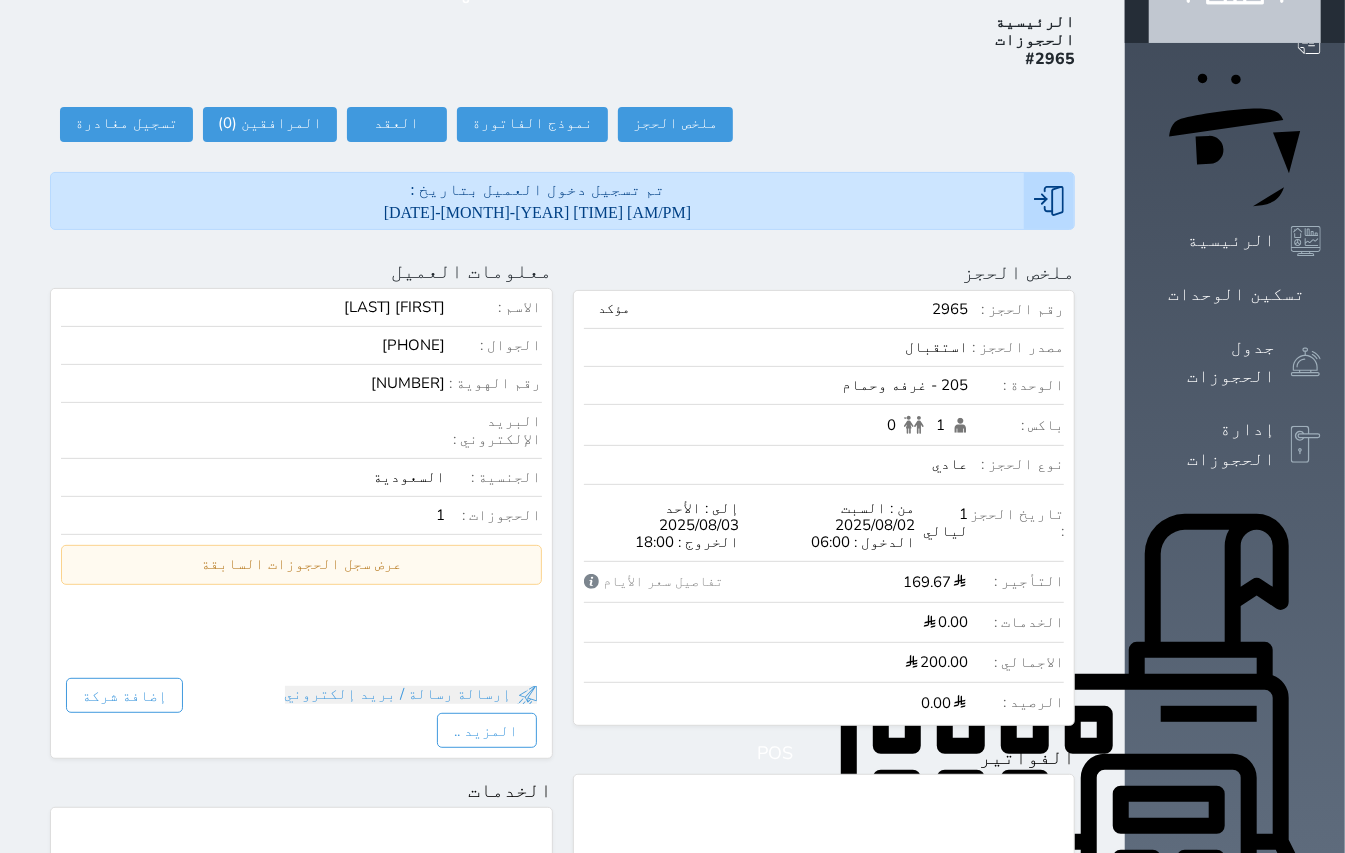 scroll, scrollTop: 0, scrollLeft: 0, axis: both 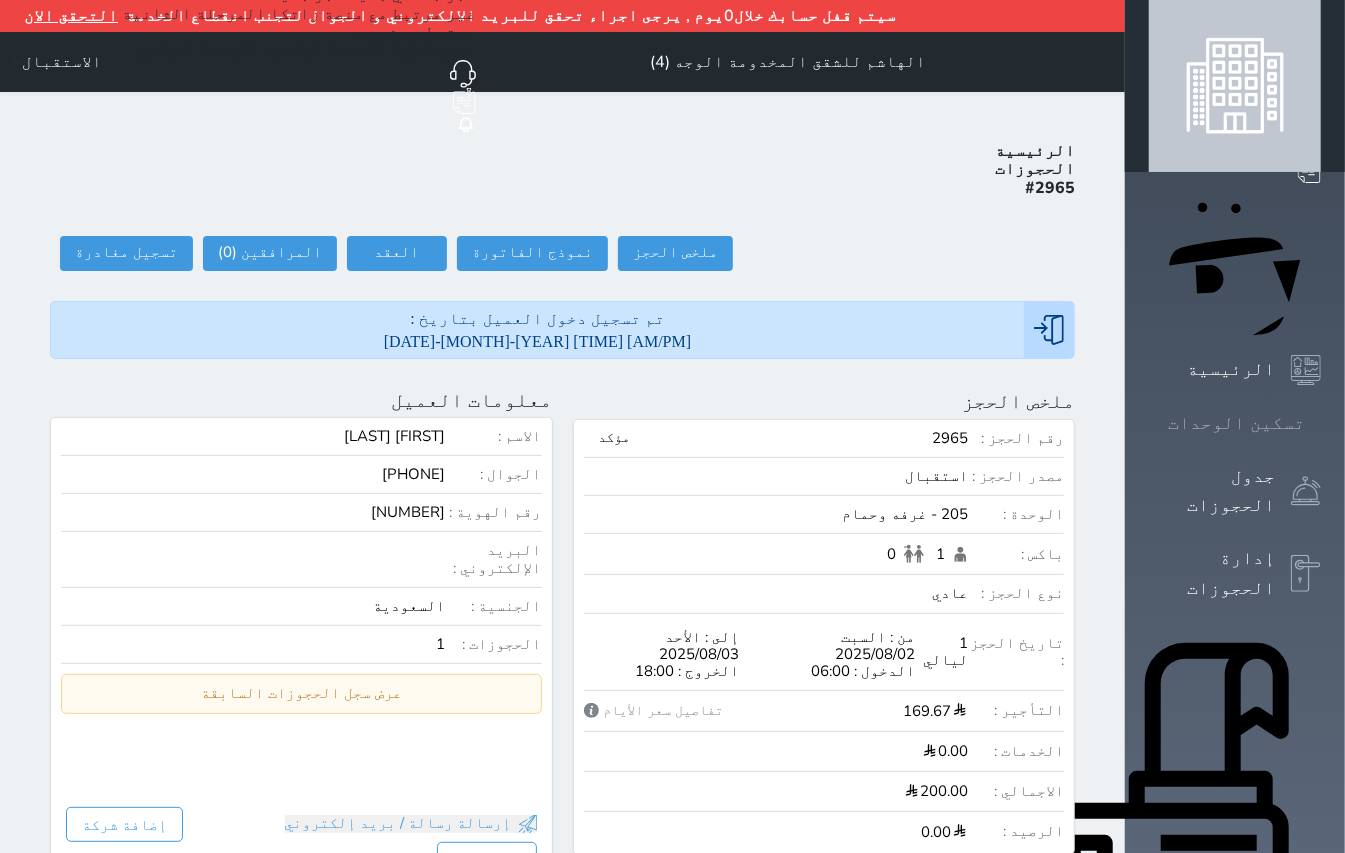 click on "تسكين الوحدات" at bounding box center [1236, 423] 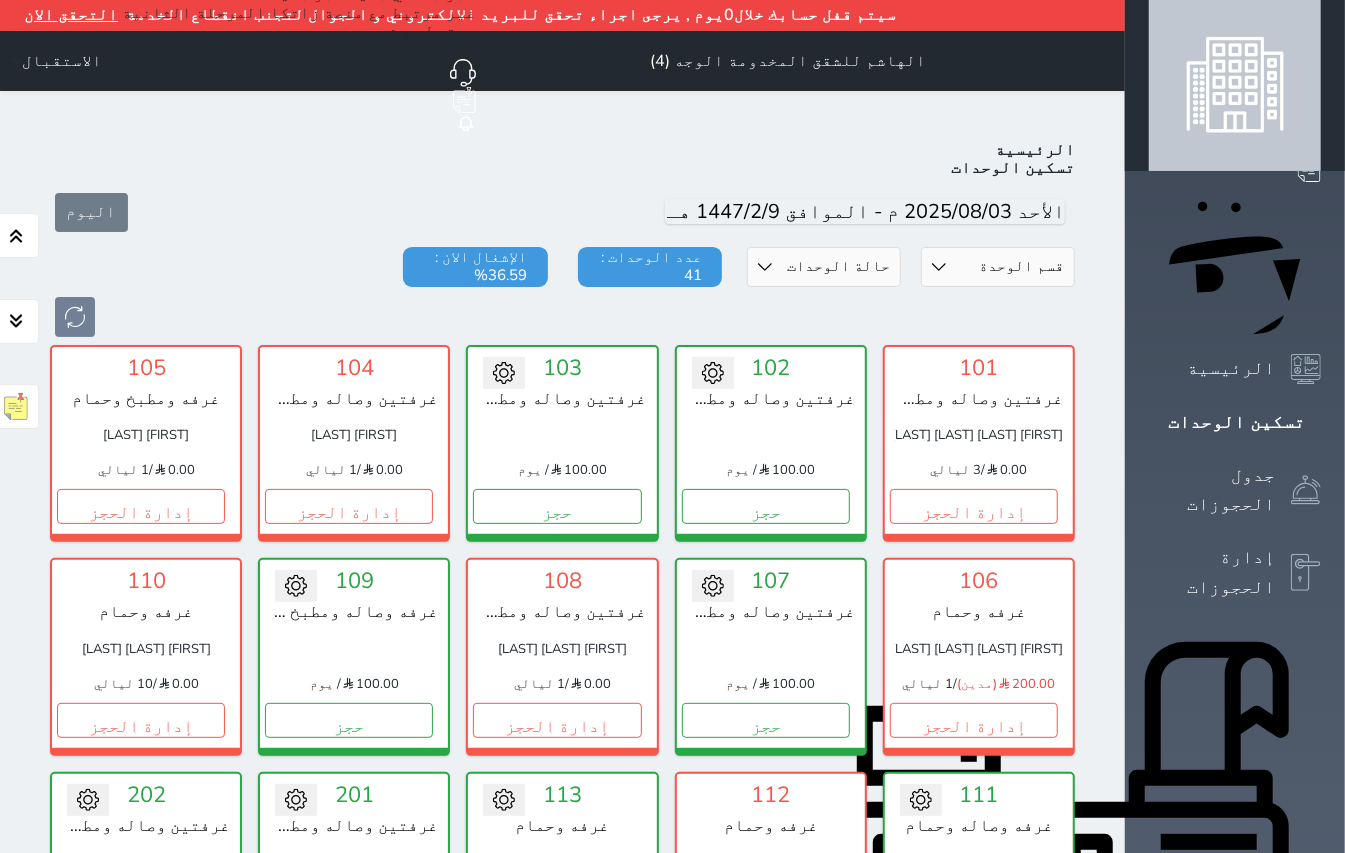 scroll, scrollTop: 0, scrollLeft: 0, axis: both 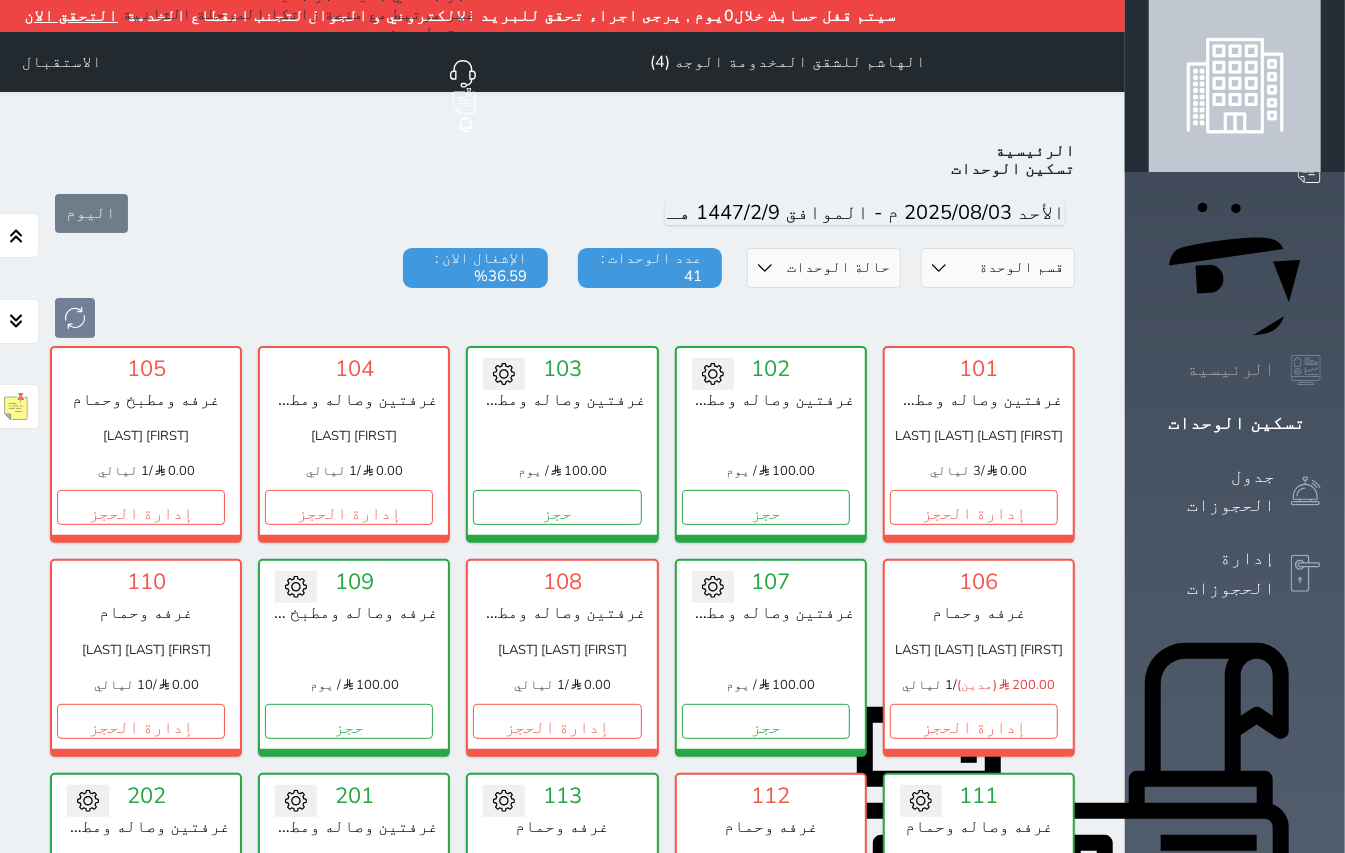 click on "الرئيسية" at bounding box center (1231, 369) 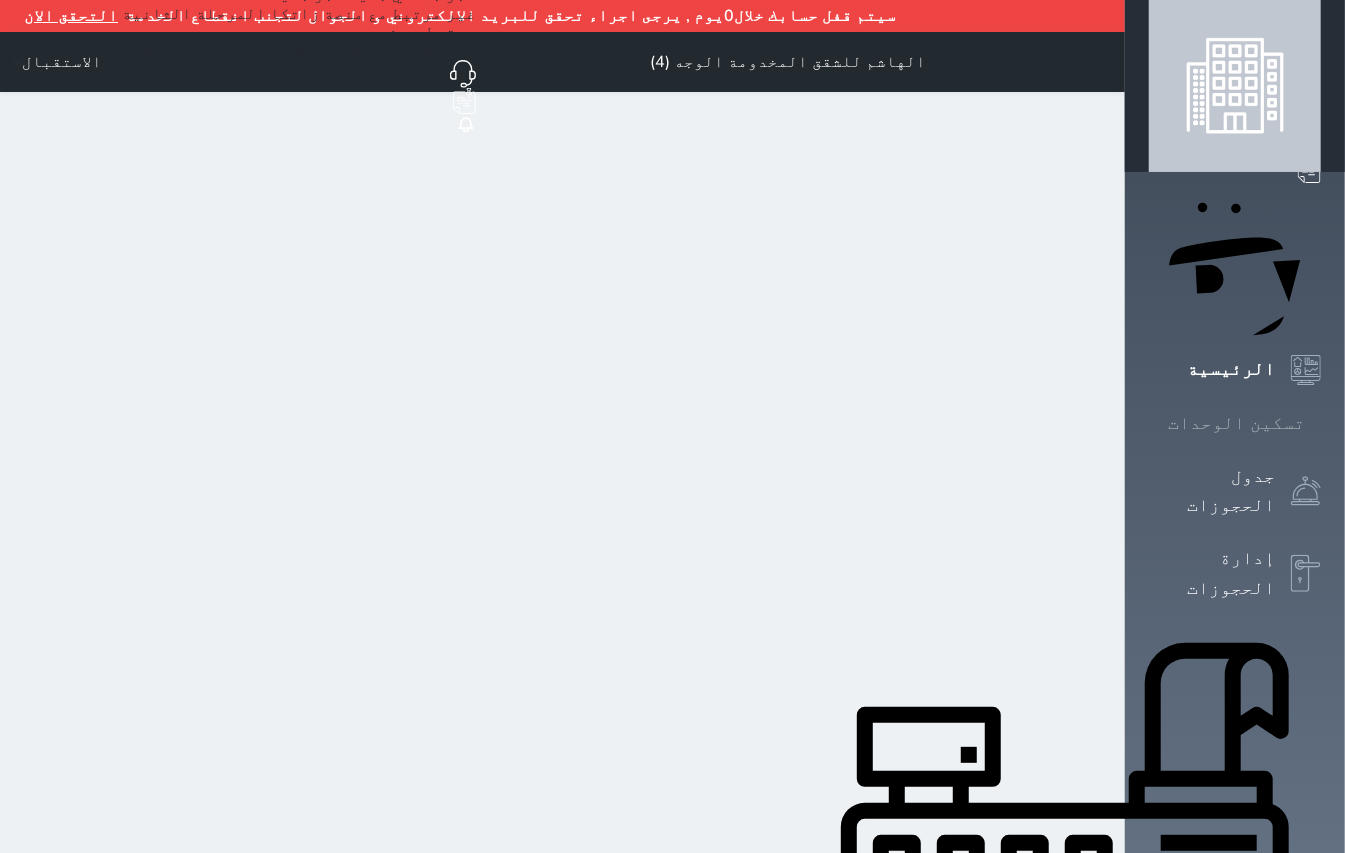 click on "تسكين الوحدات" at bounding box center (1236, 423) 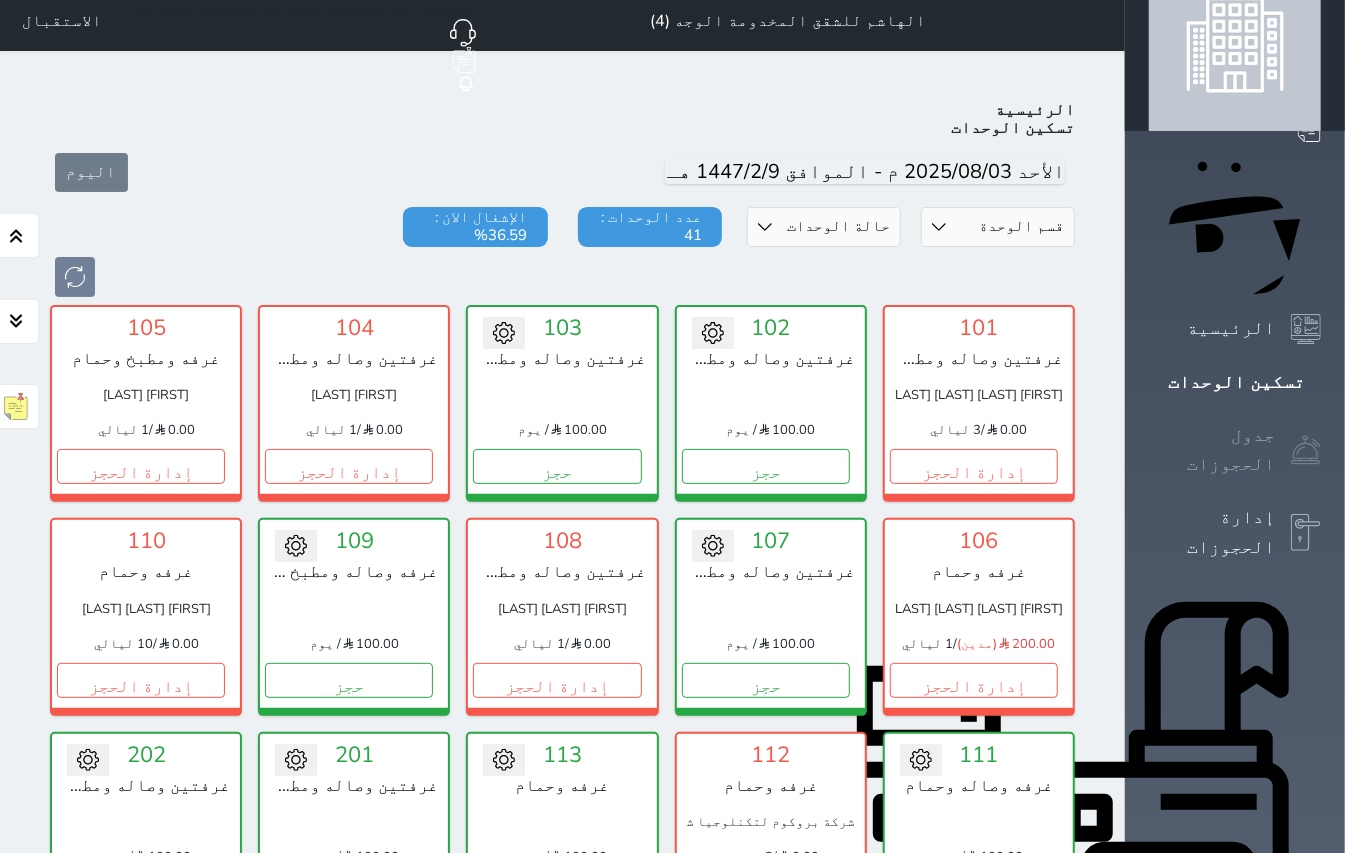 scroll, scrollTop: 0, scrollLeft: 0, axis: both 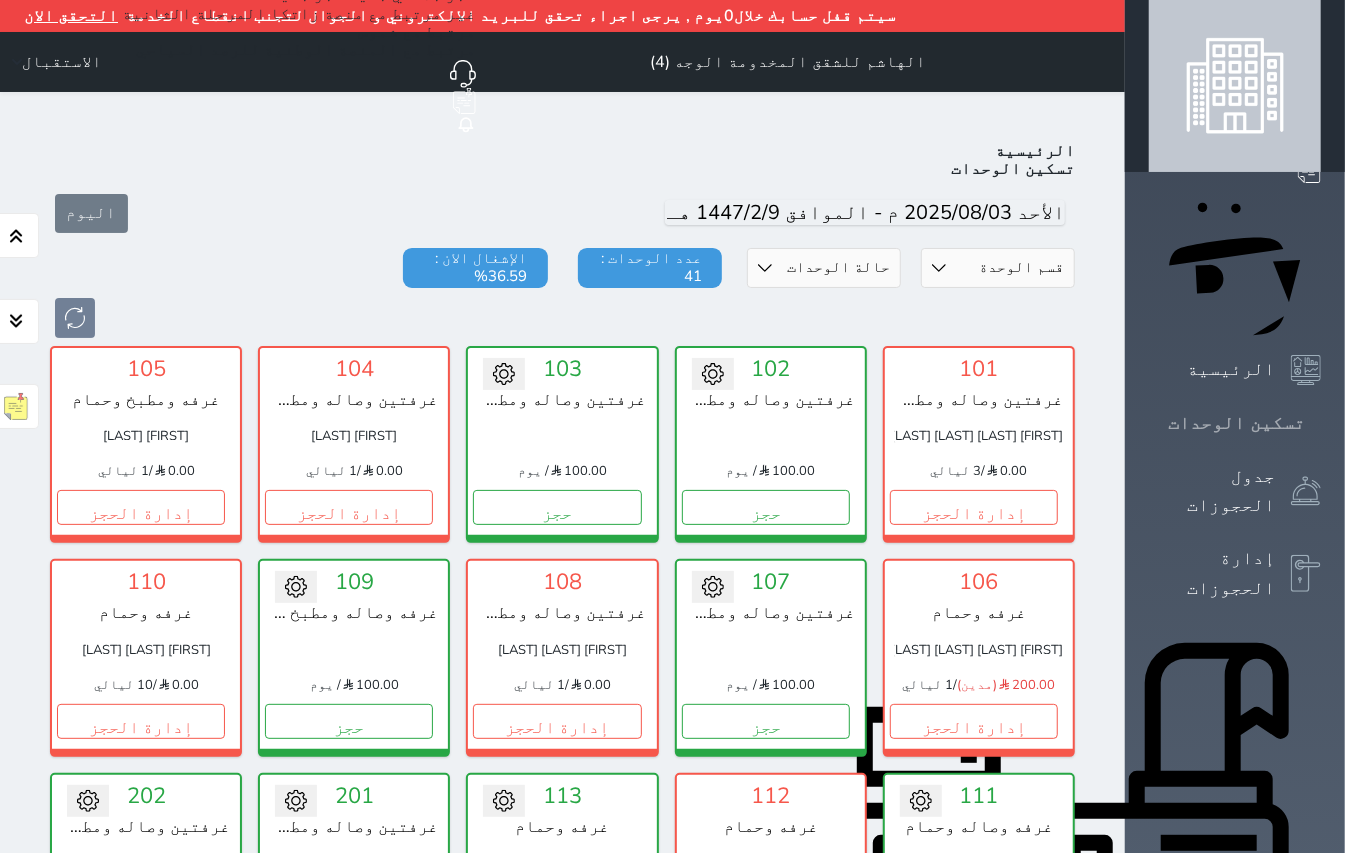 click 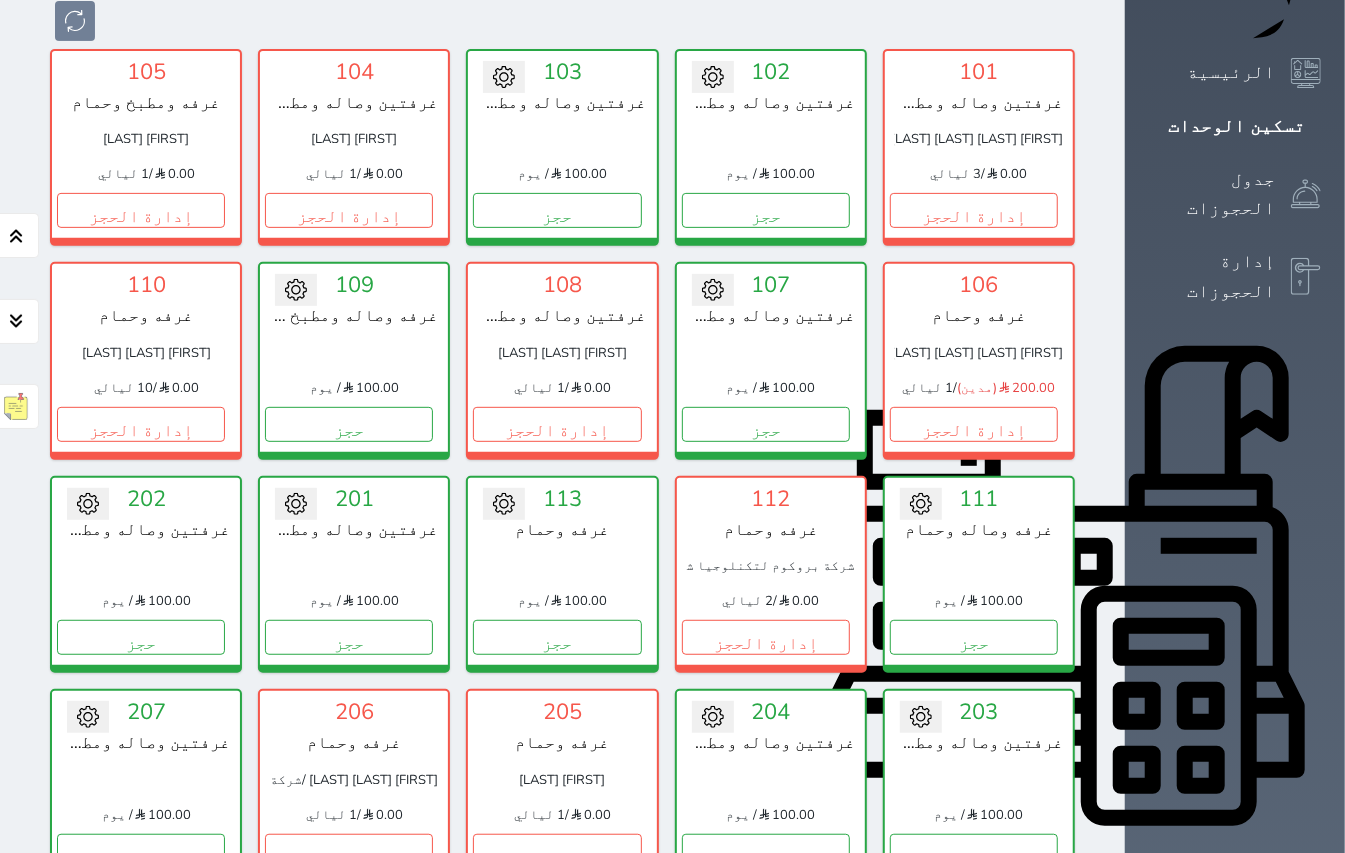 scroll, scrollTop: 266, scrollLeft: 0, axis: vertical 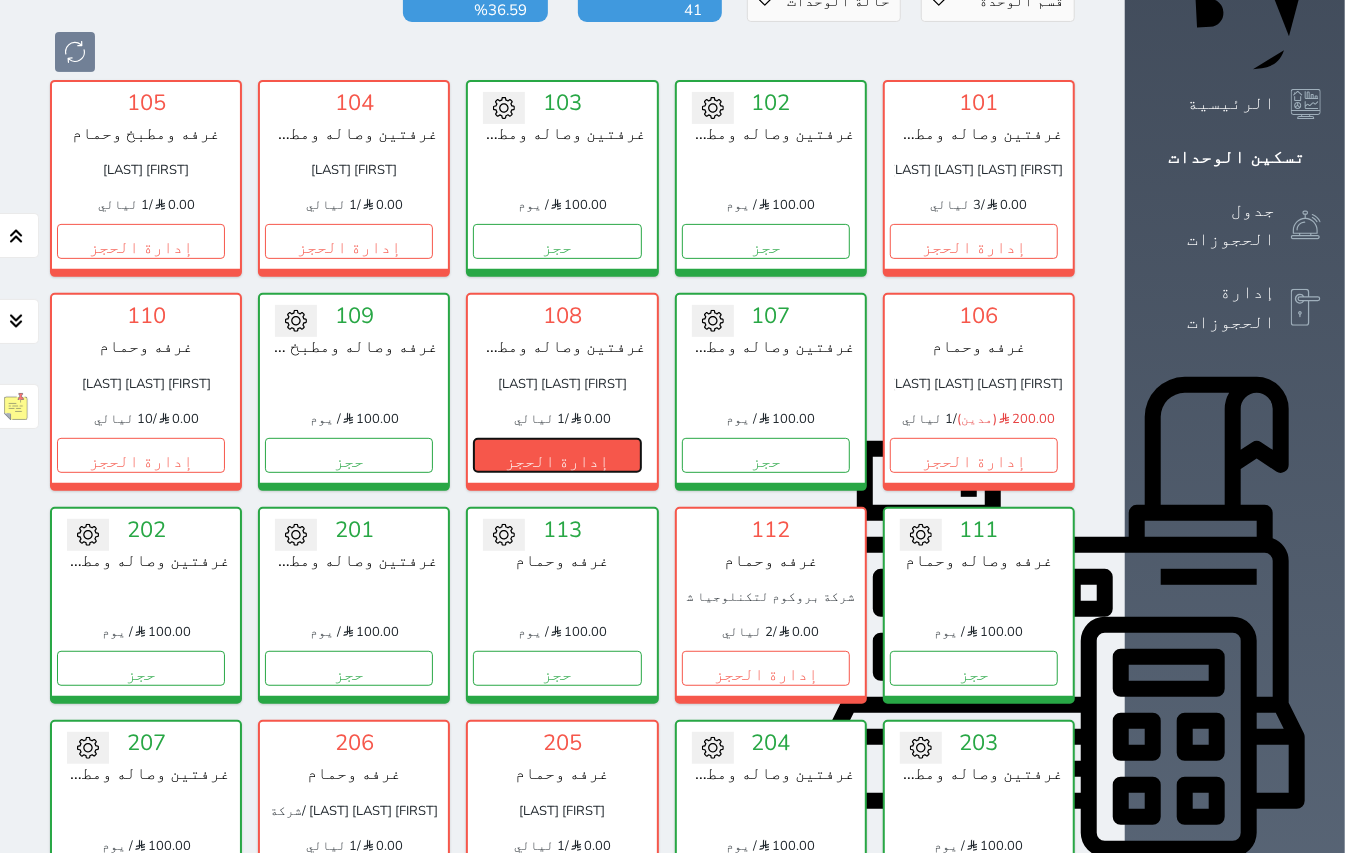 click on "إدارة الحجز" at bounding box center (557, 455) 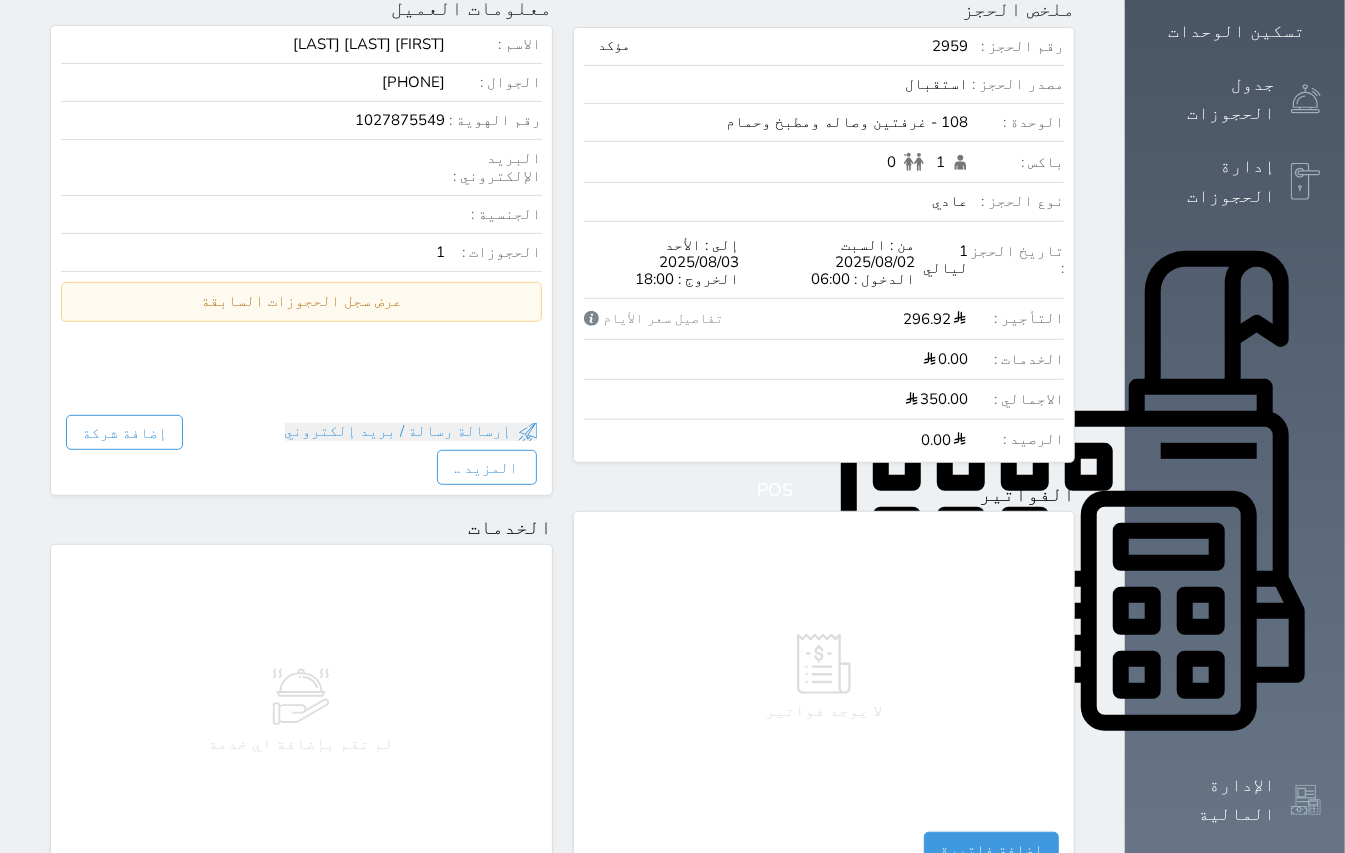 scroll, scrollTop: 800, scrollLeft: 0, axis: vertical 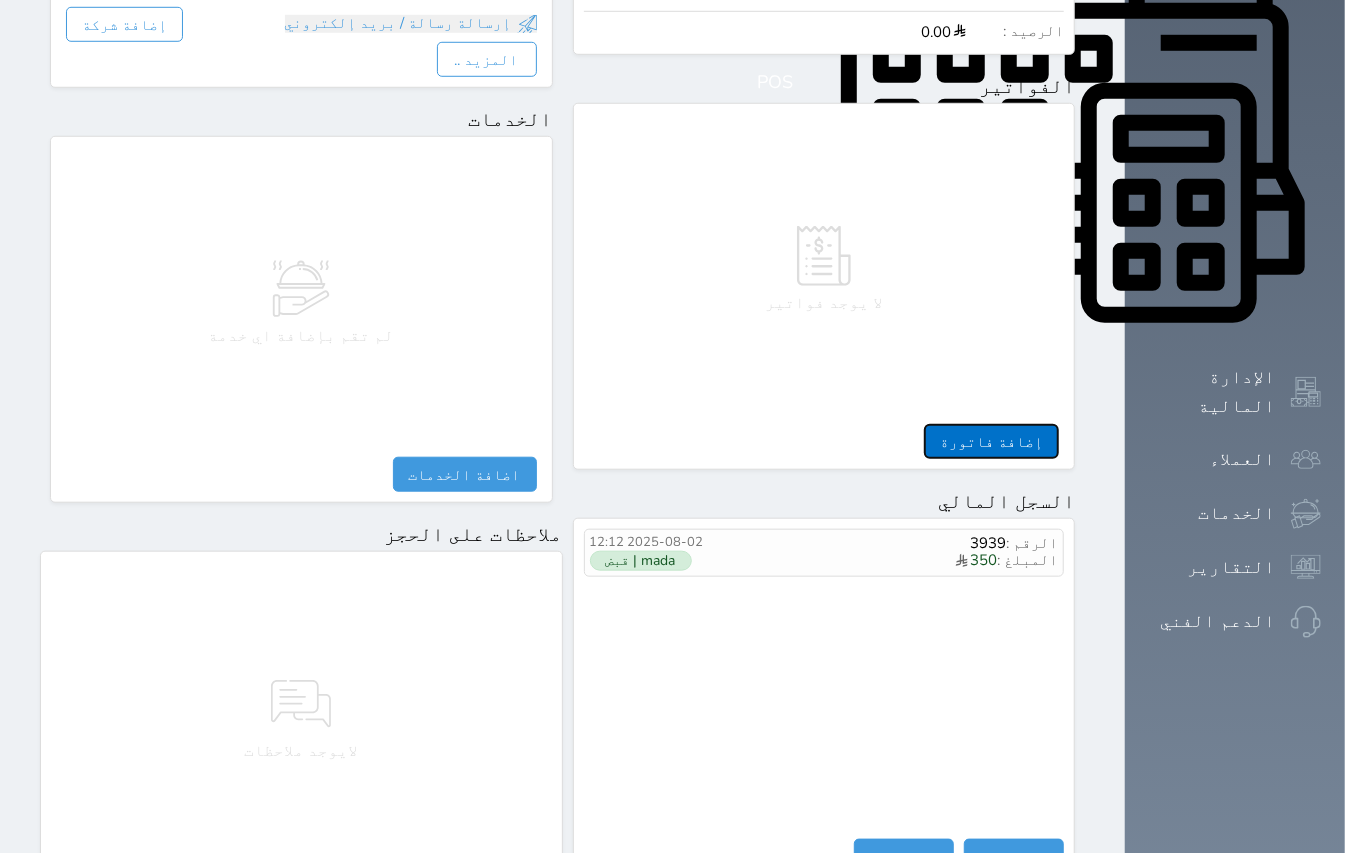 click on "إضافة فاتورة" at bounding box center [991, 441] 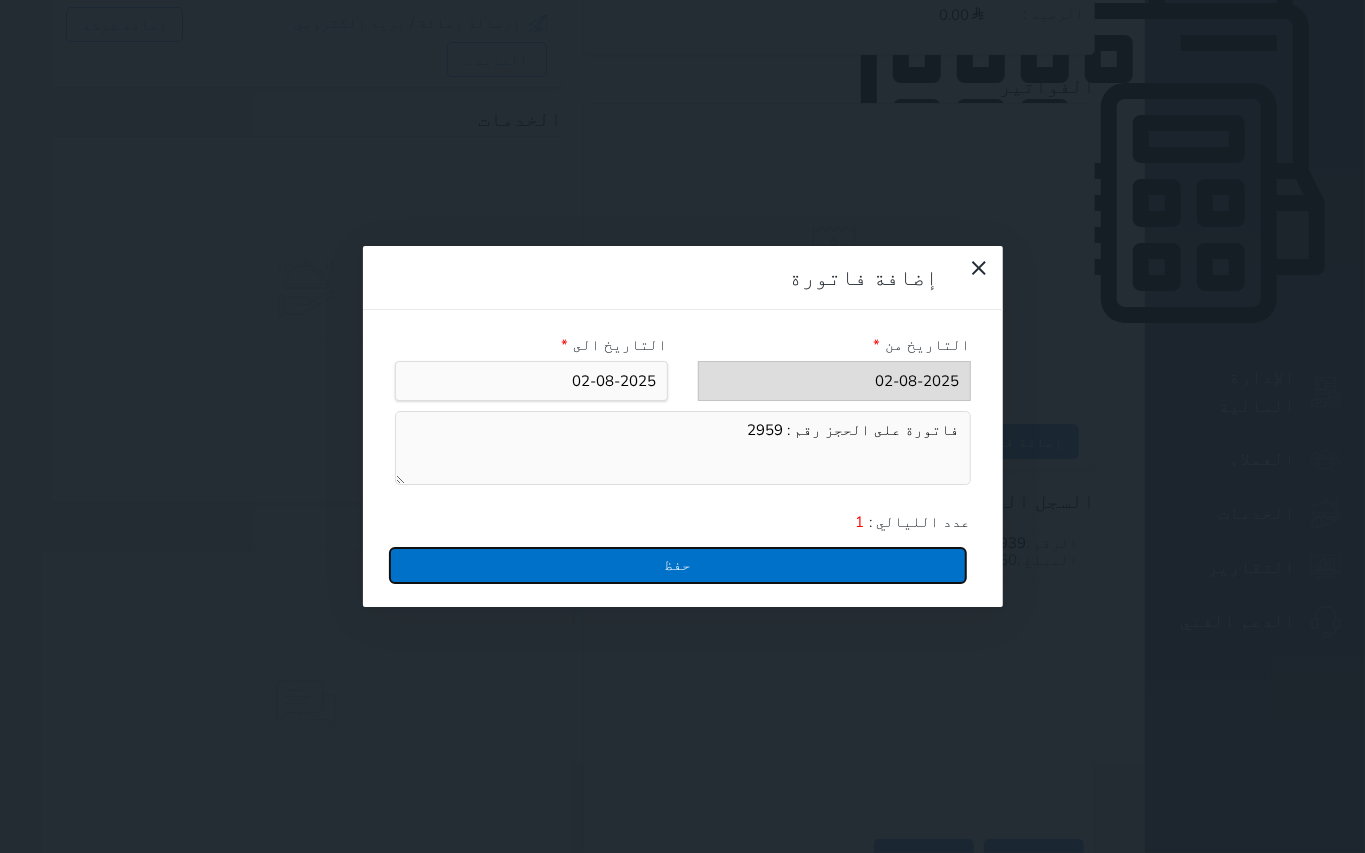 click on "حفظ" at bounding box center (678, 565) 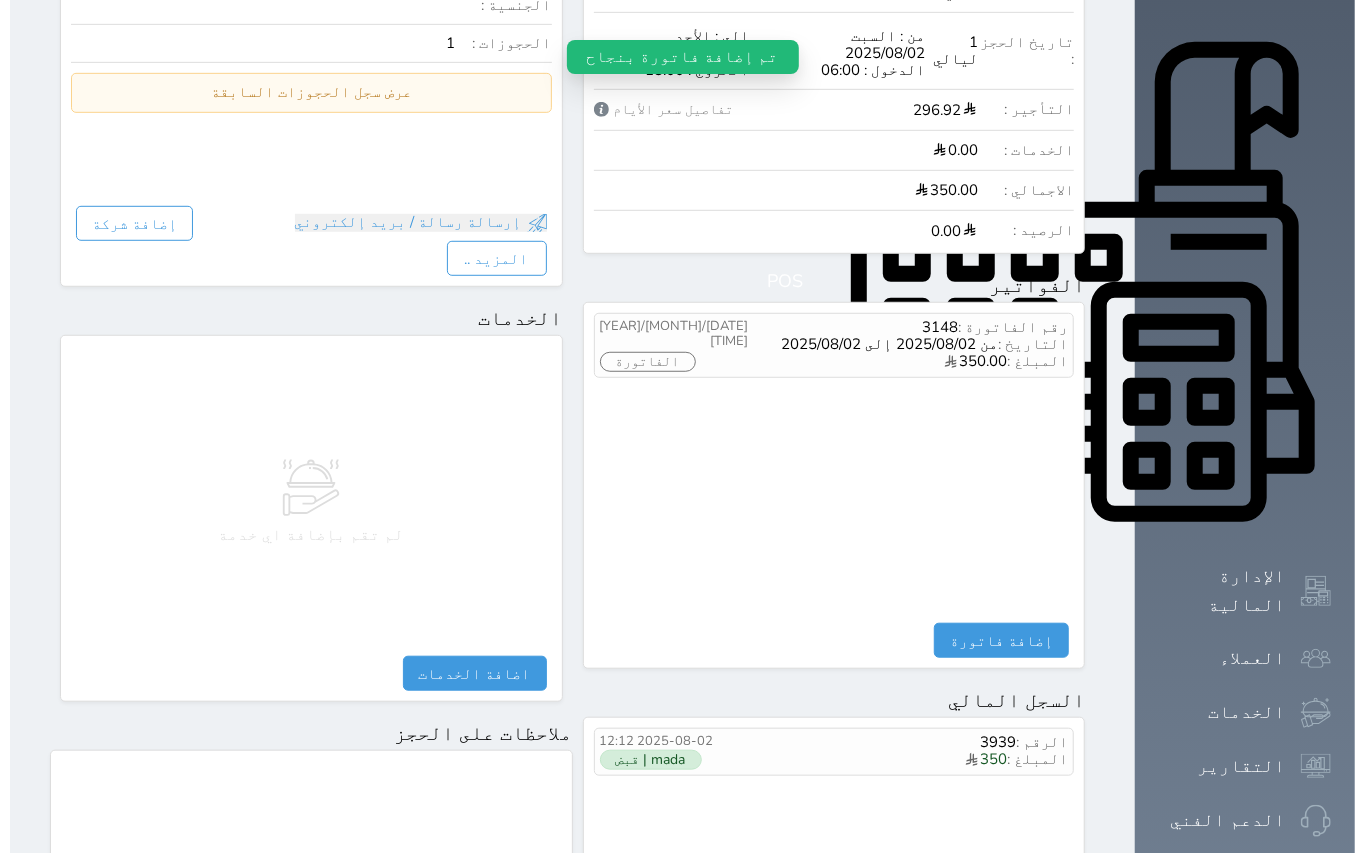 scroll, scrollTop: 533, scrollLeft: 0, axis: vertical 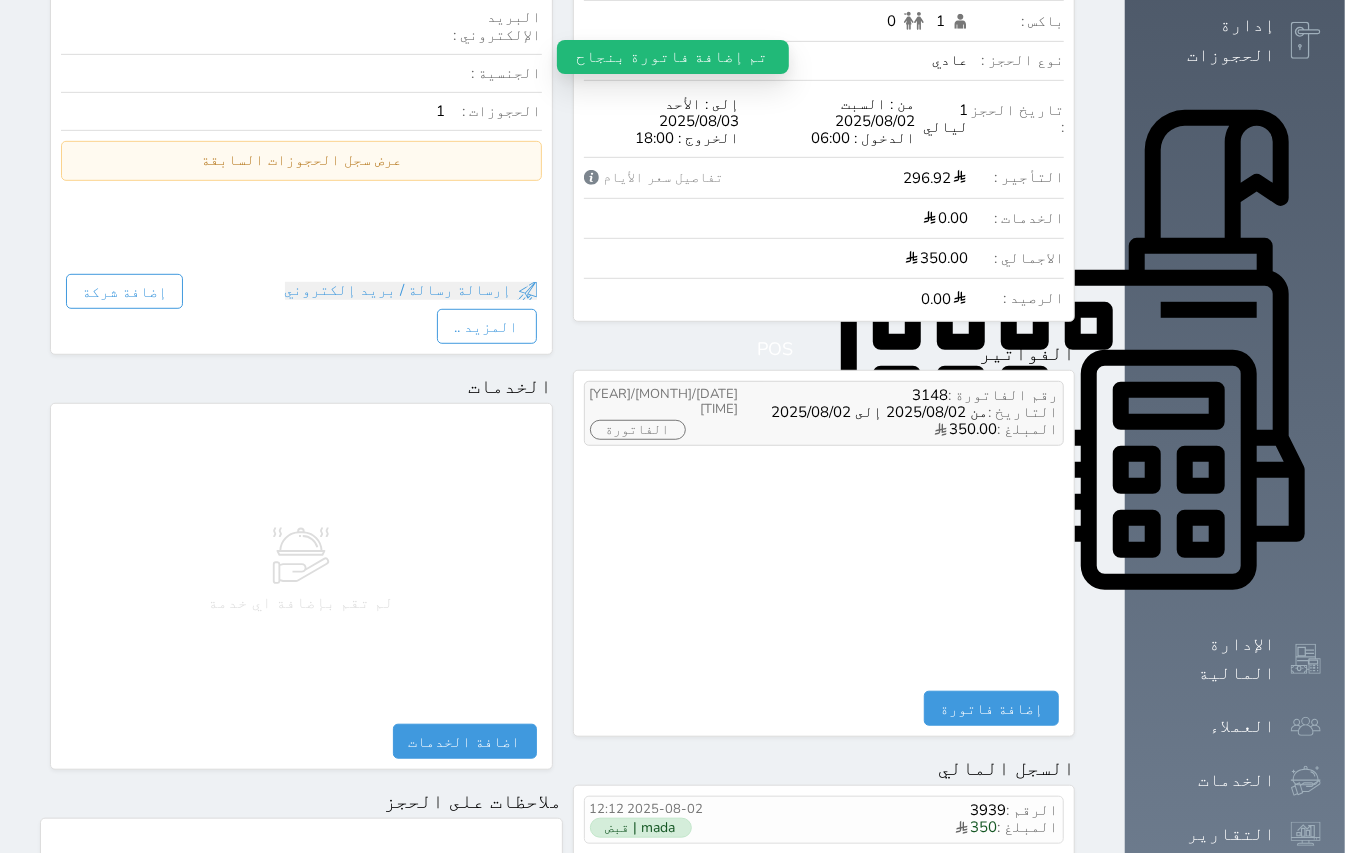 click on "الفاتورة" at bounding box center [638, 430] 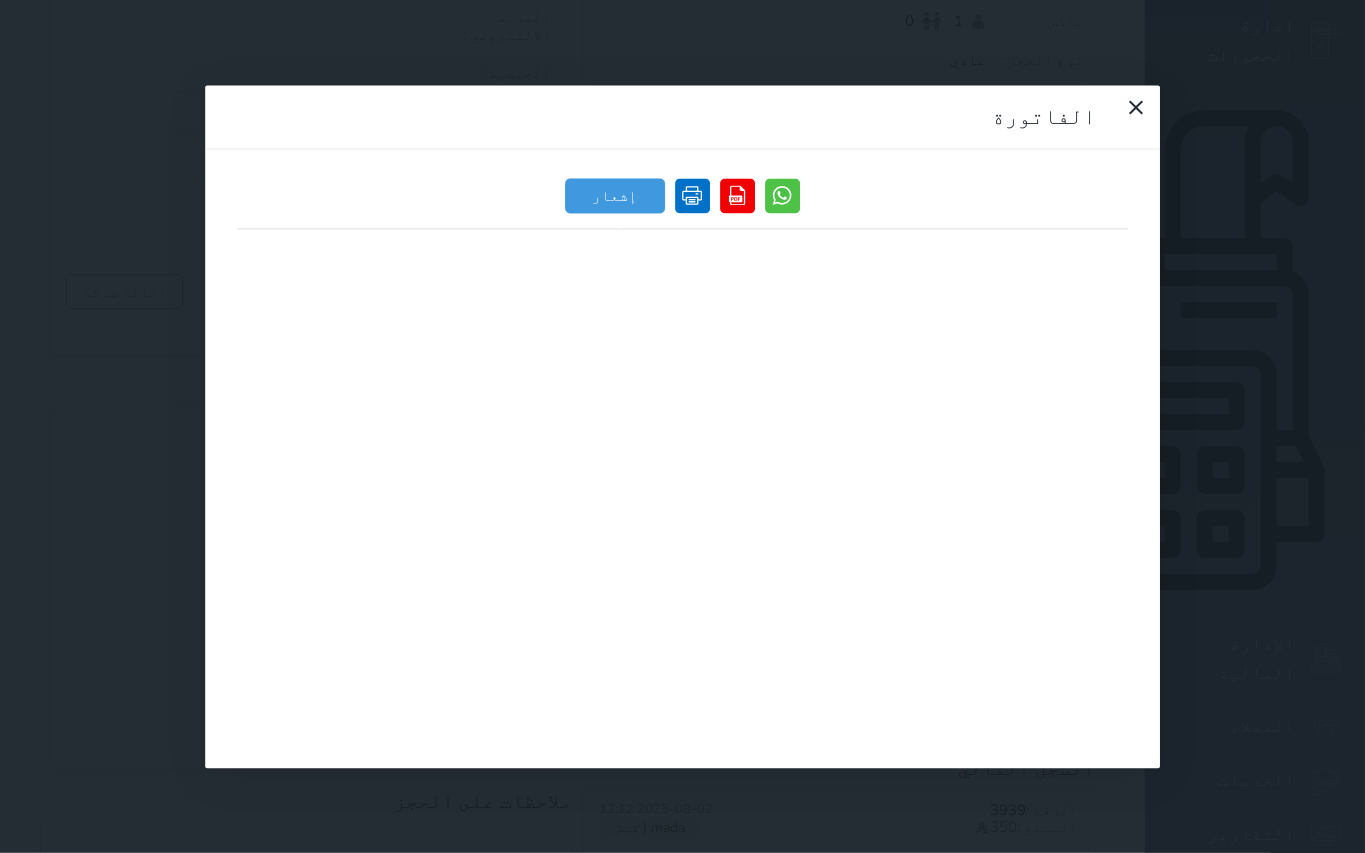 click at bounding box center (692, 195) 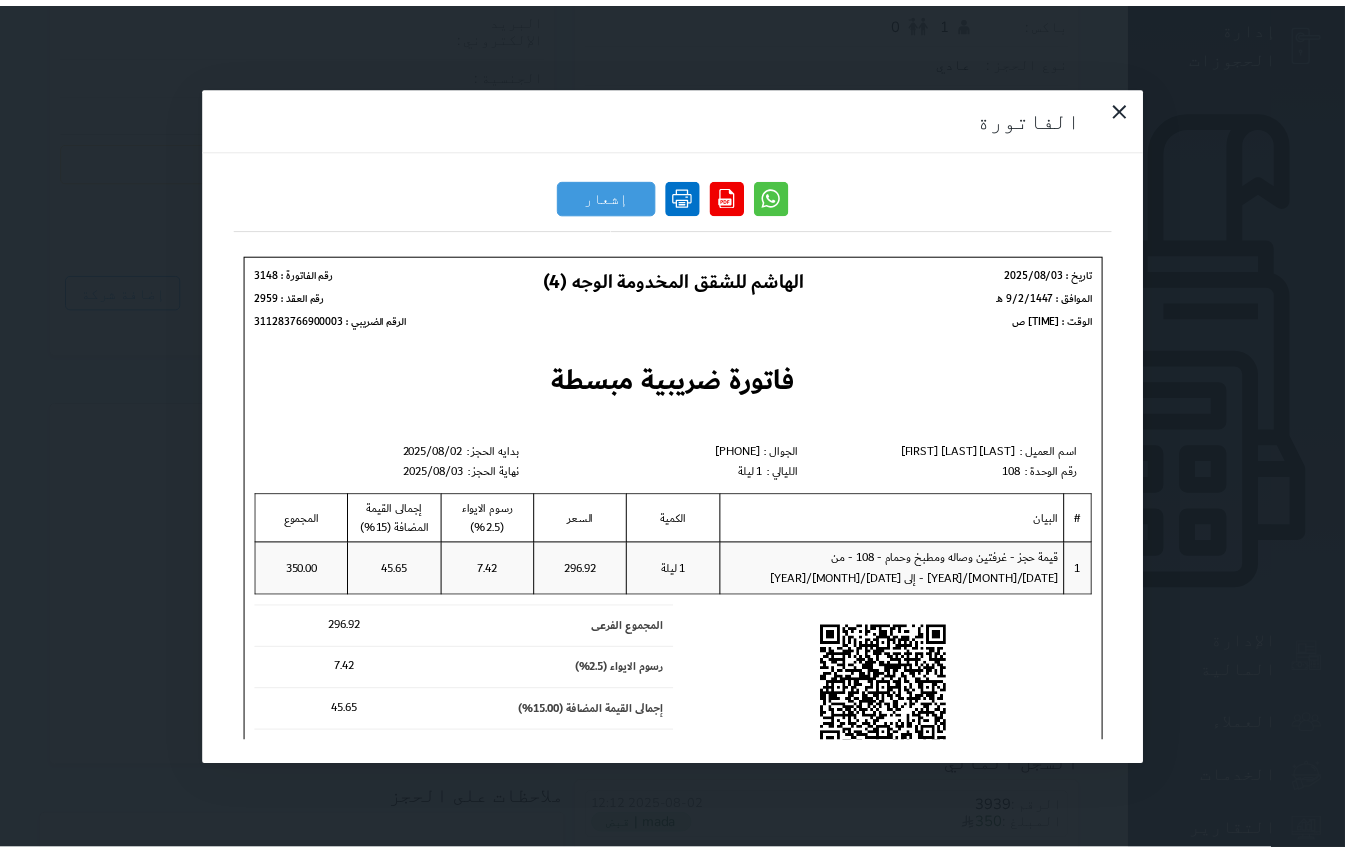 scroll, scrollTop: 0, scrollLeft: 0, axis: both 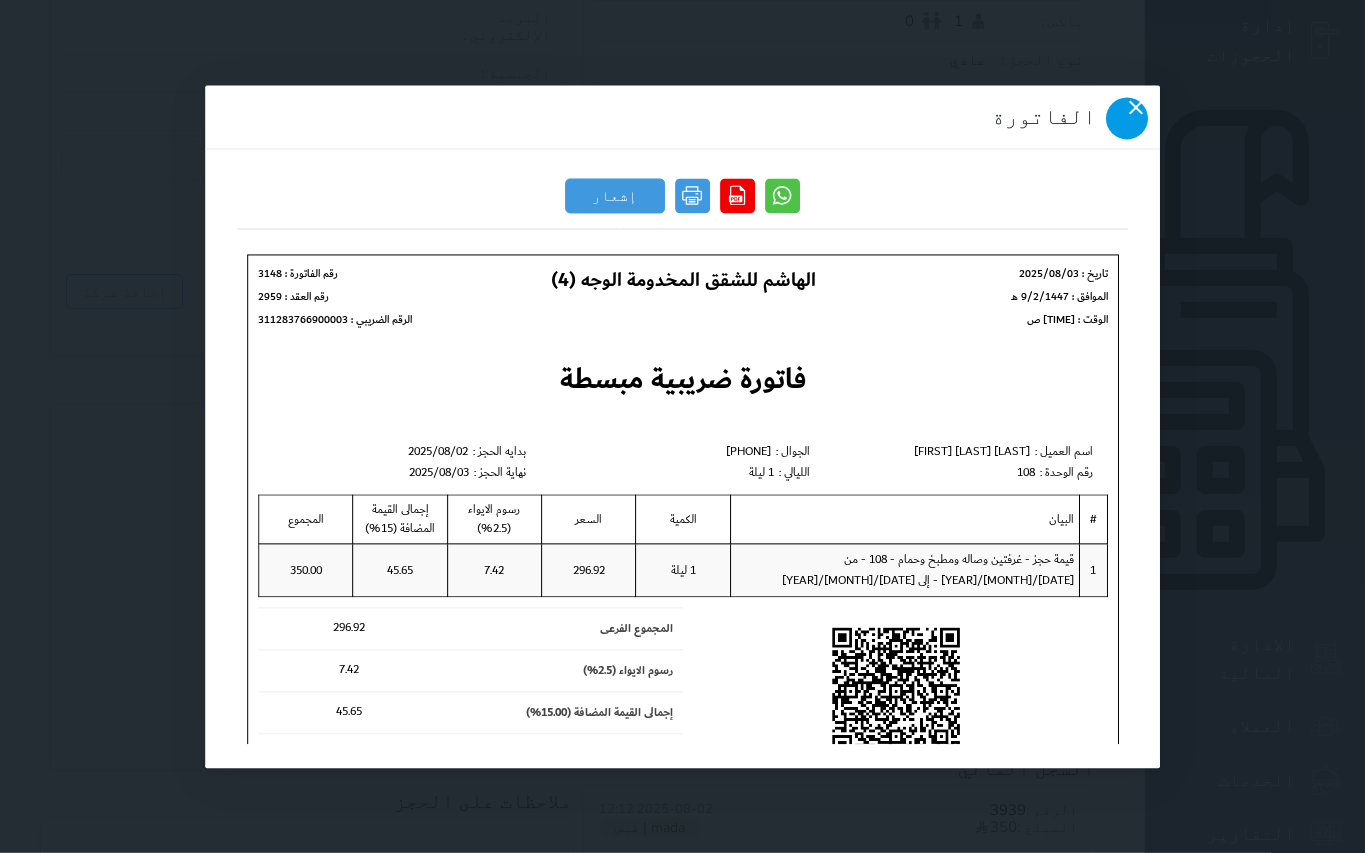 click 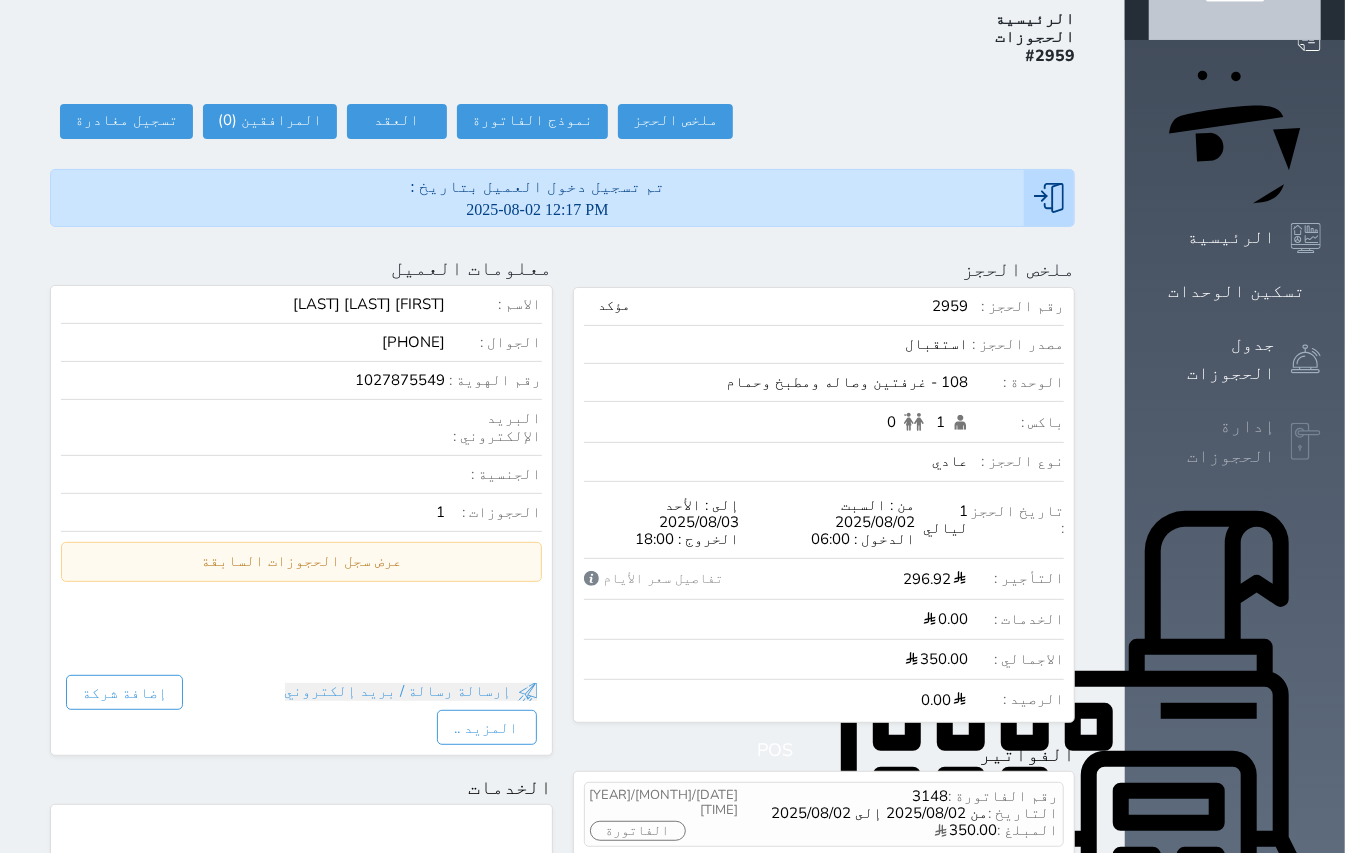 scroll, scrollTop: 0, scrollLeft: 0, axis: both 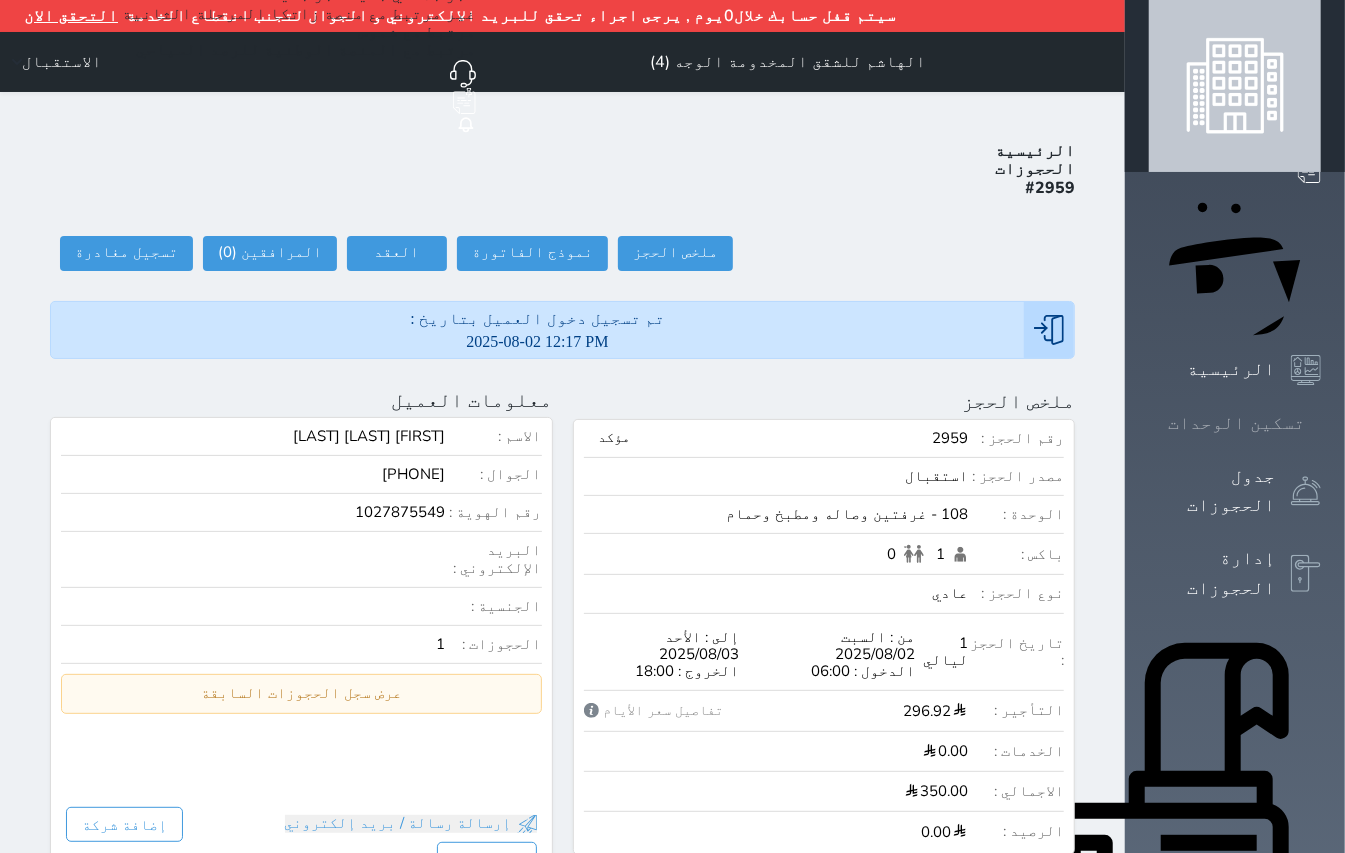 click on "تسكين الوحدات" at bounding box center (1235, 423) 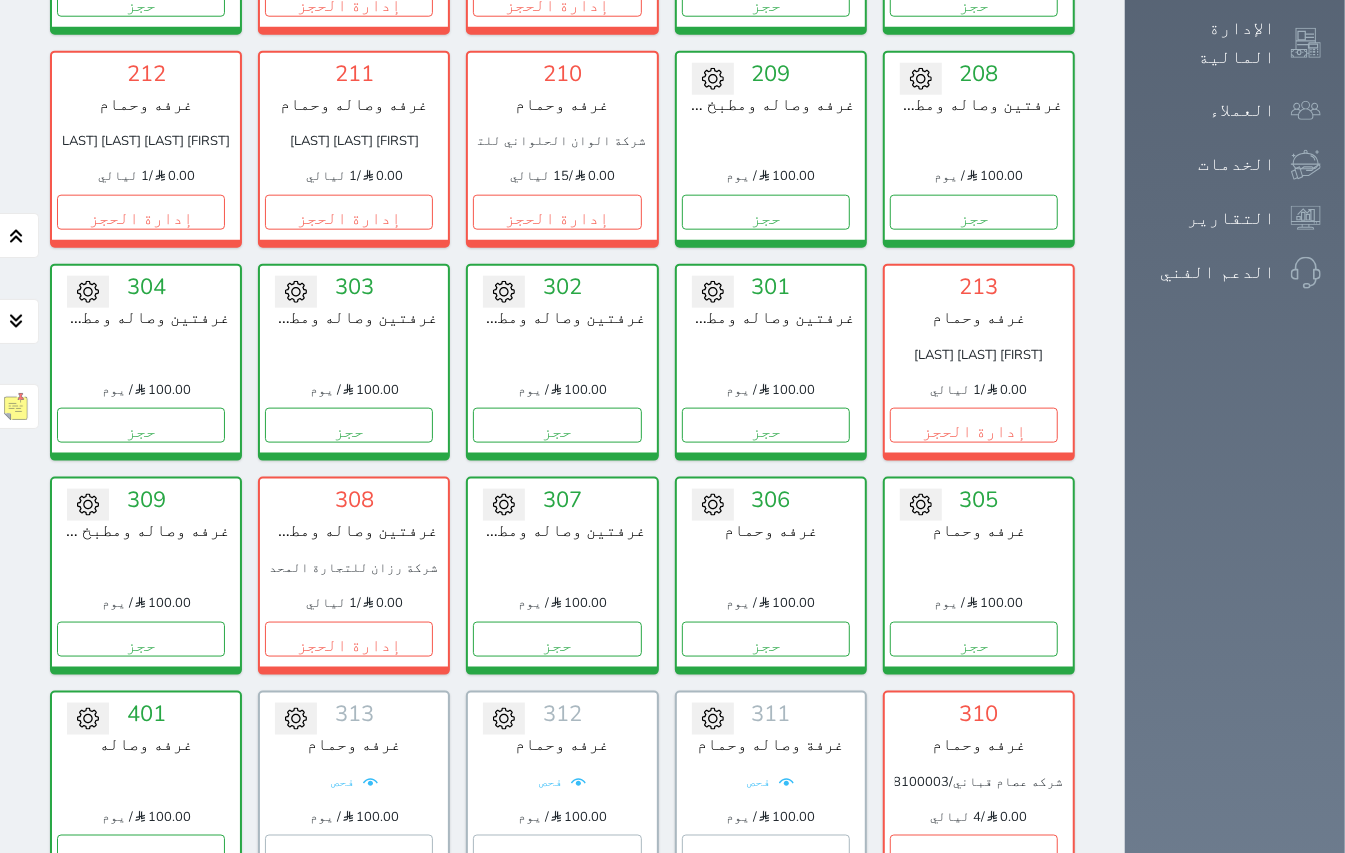 scroll, scrollTop: 1200, scrollLeft: 0, axis: vertical 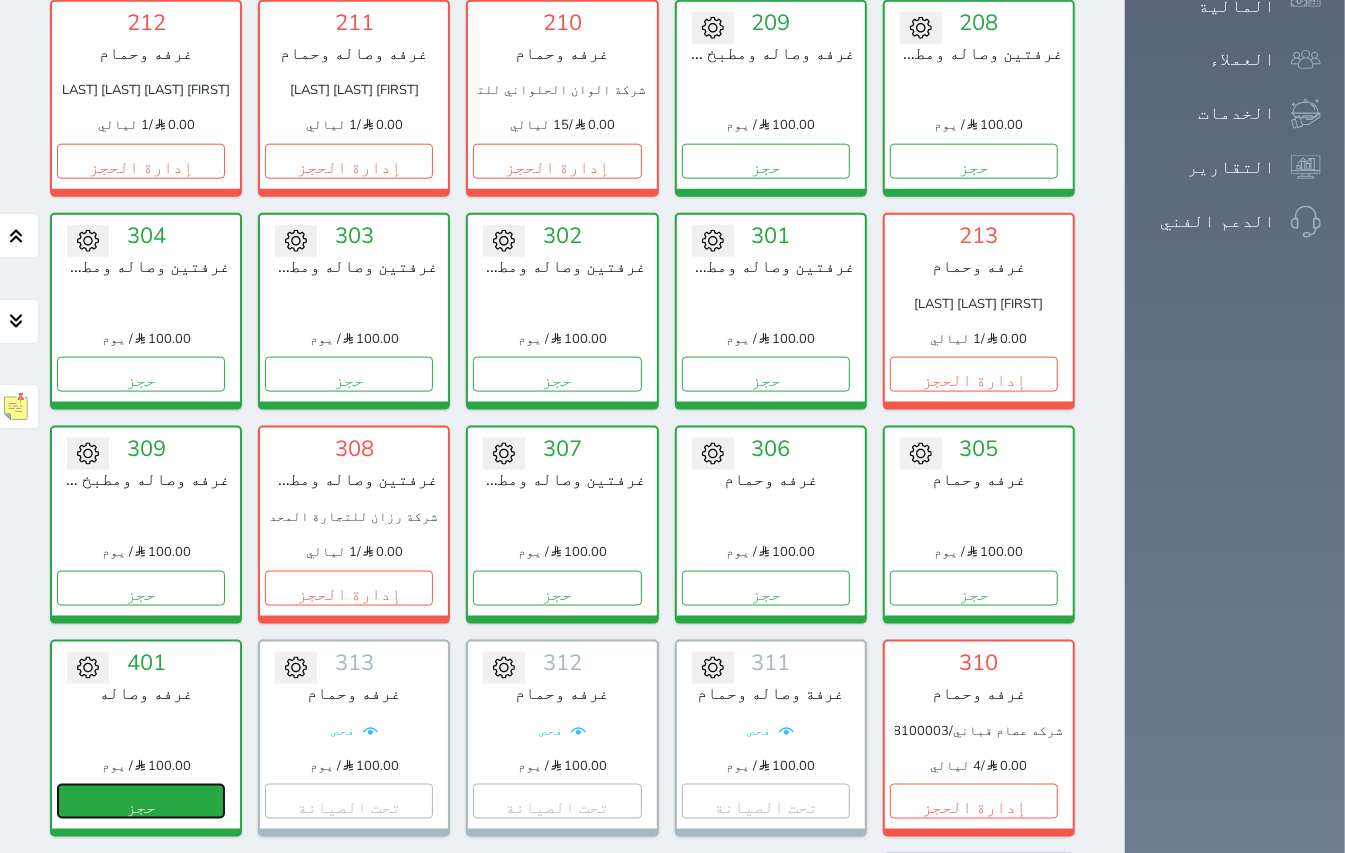 click on "حجز" at bounding box center [141, 801] 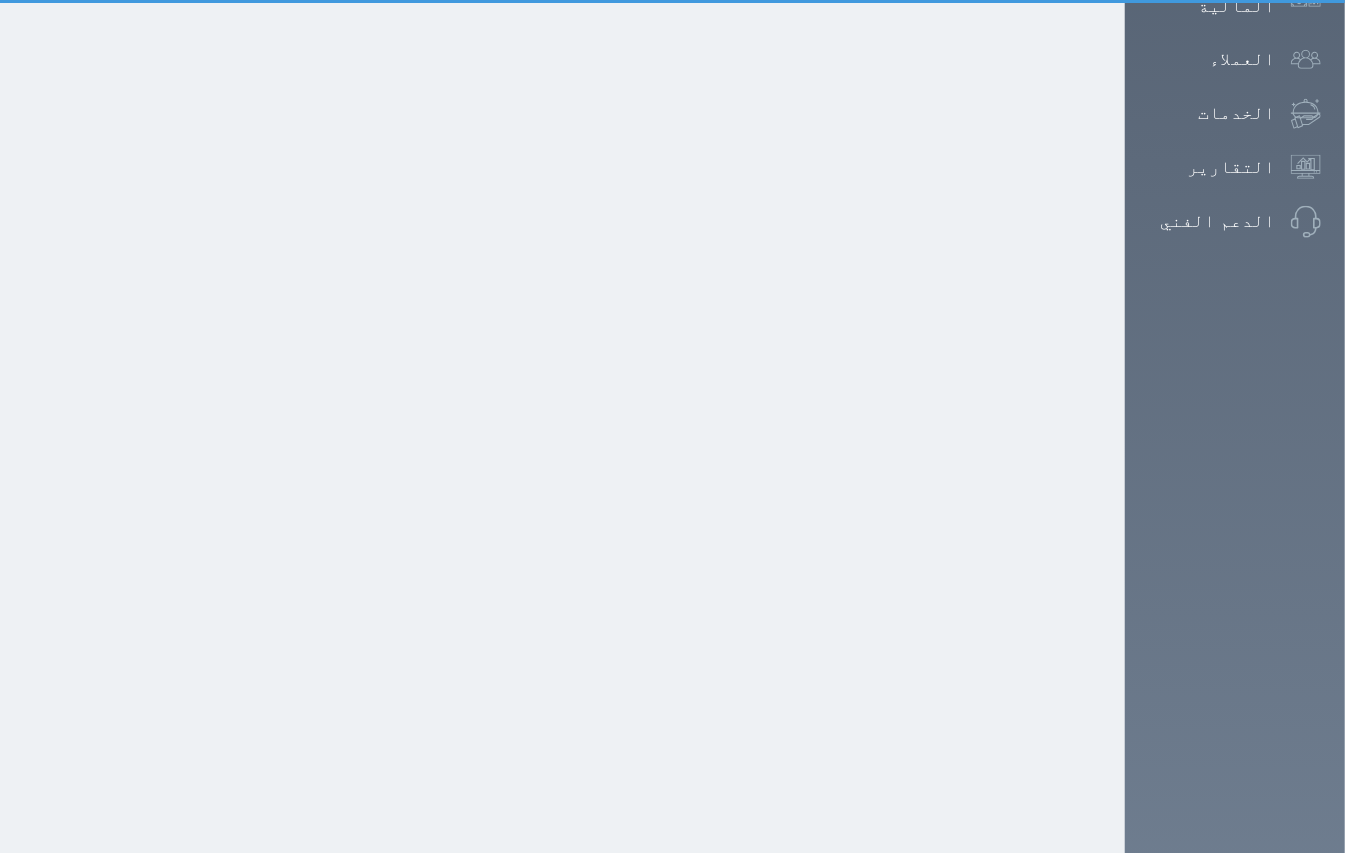 scroll, scrollTop: 626, scrollLeft: 0, axis: vertical 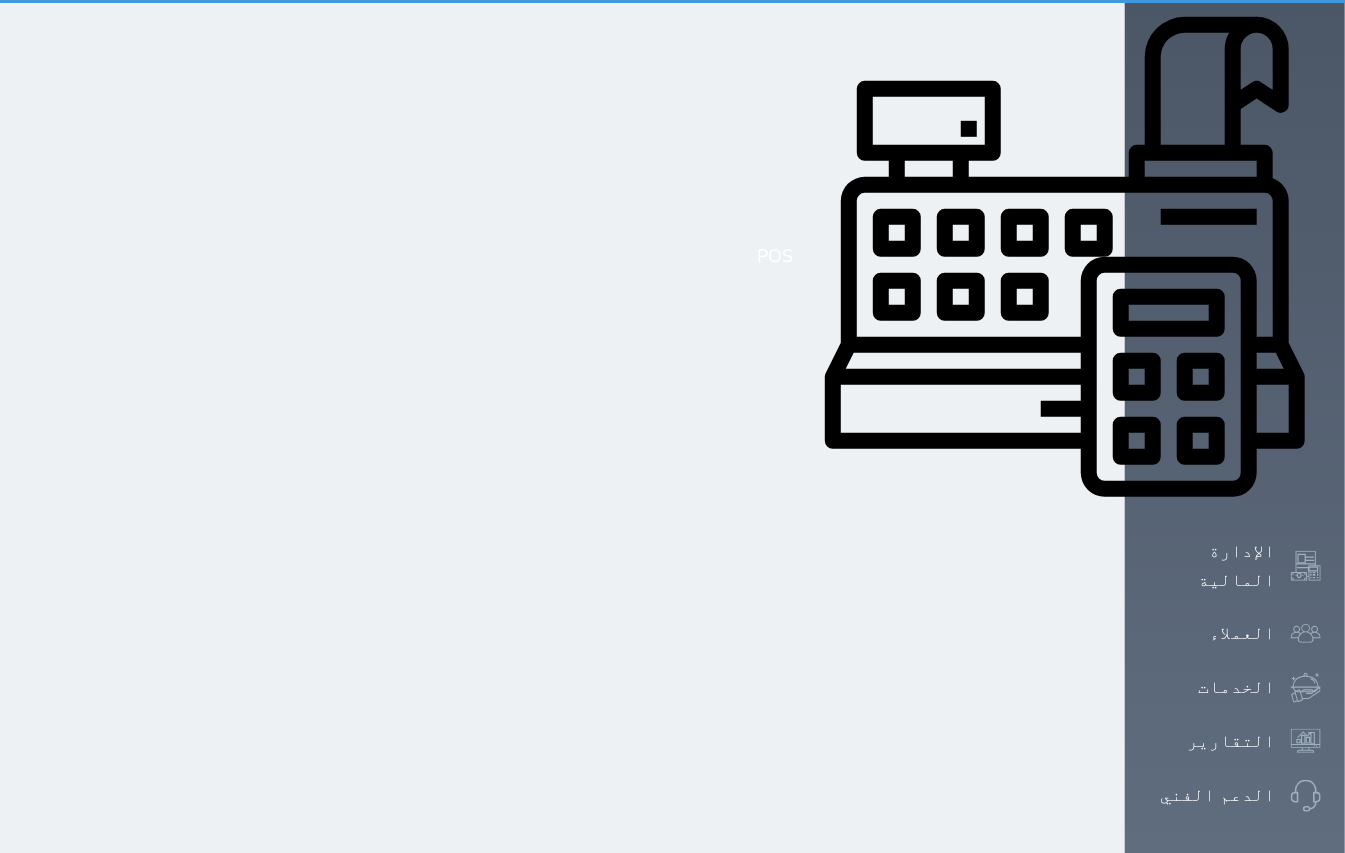 select on "1" 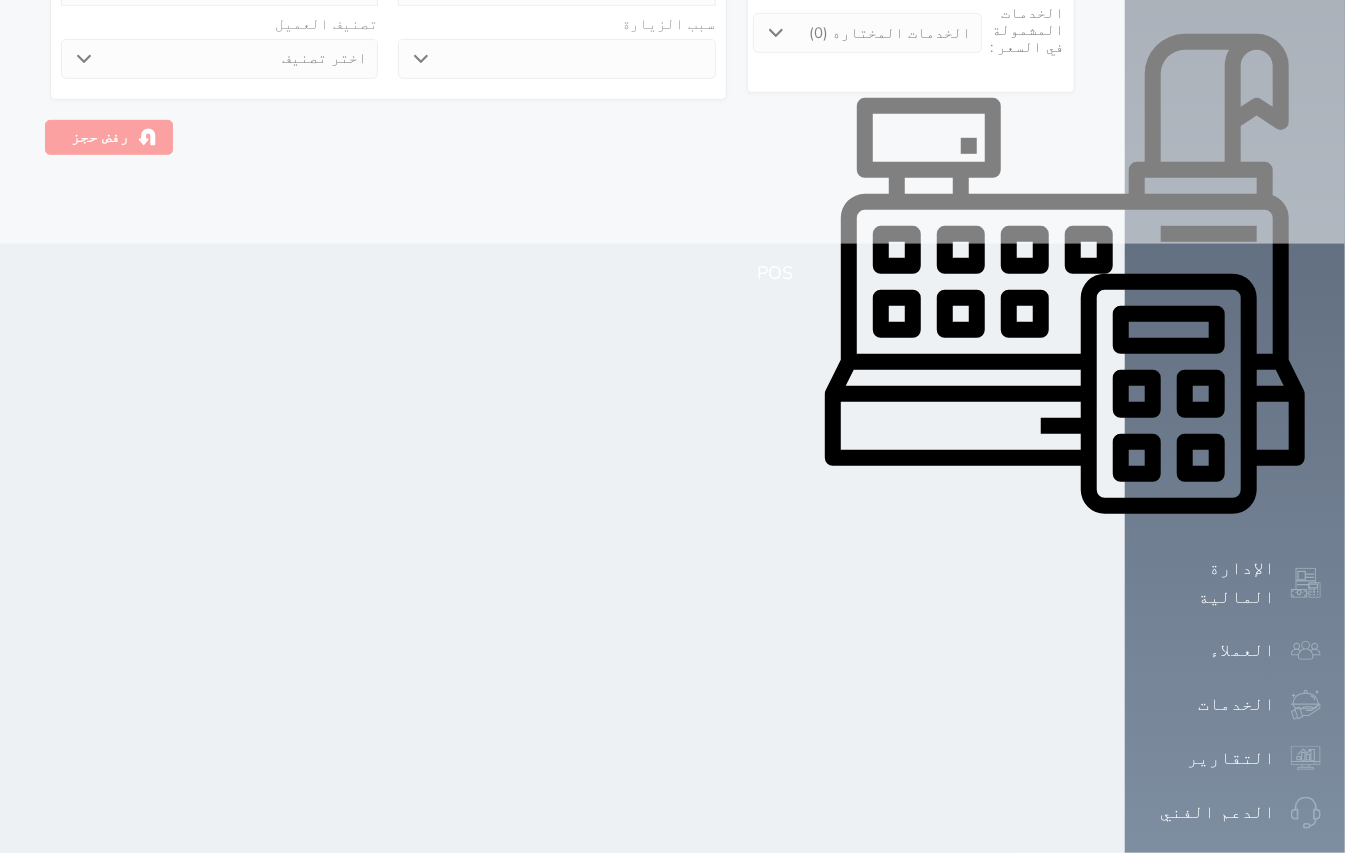 scroll, scrollTop: 0, scrollLeft: 0, axis: both 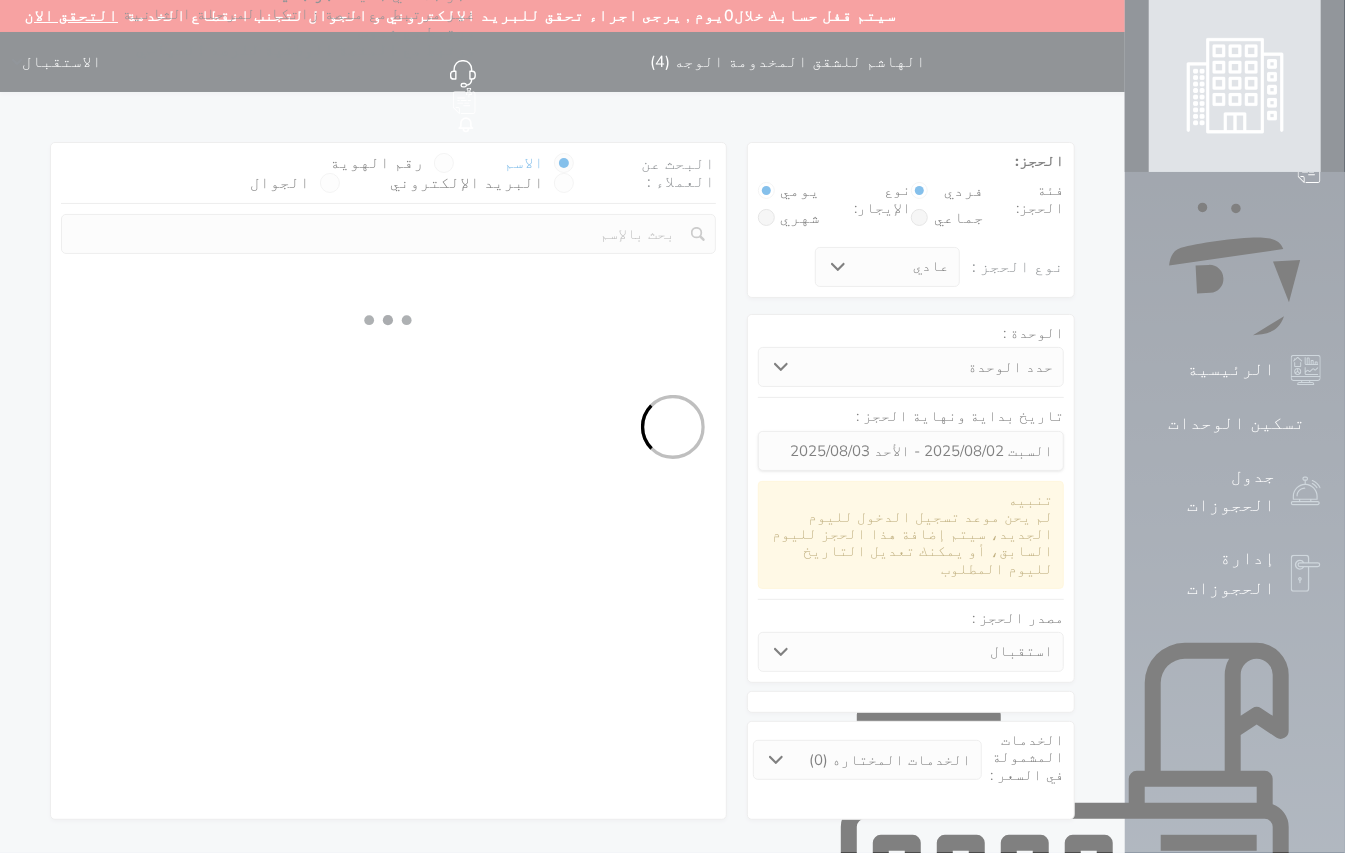 select 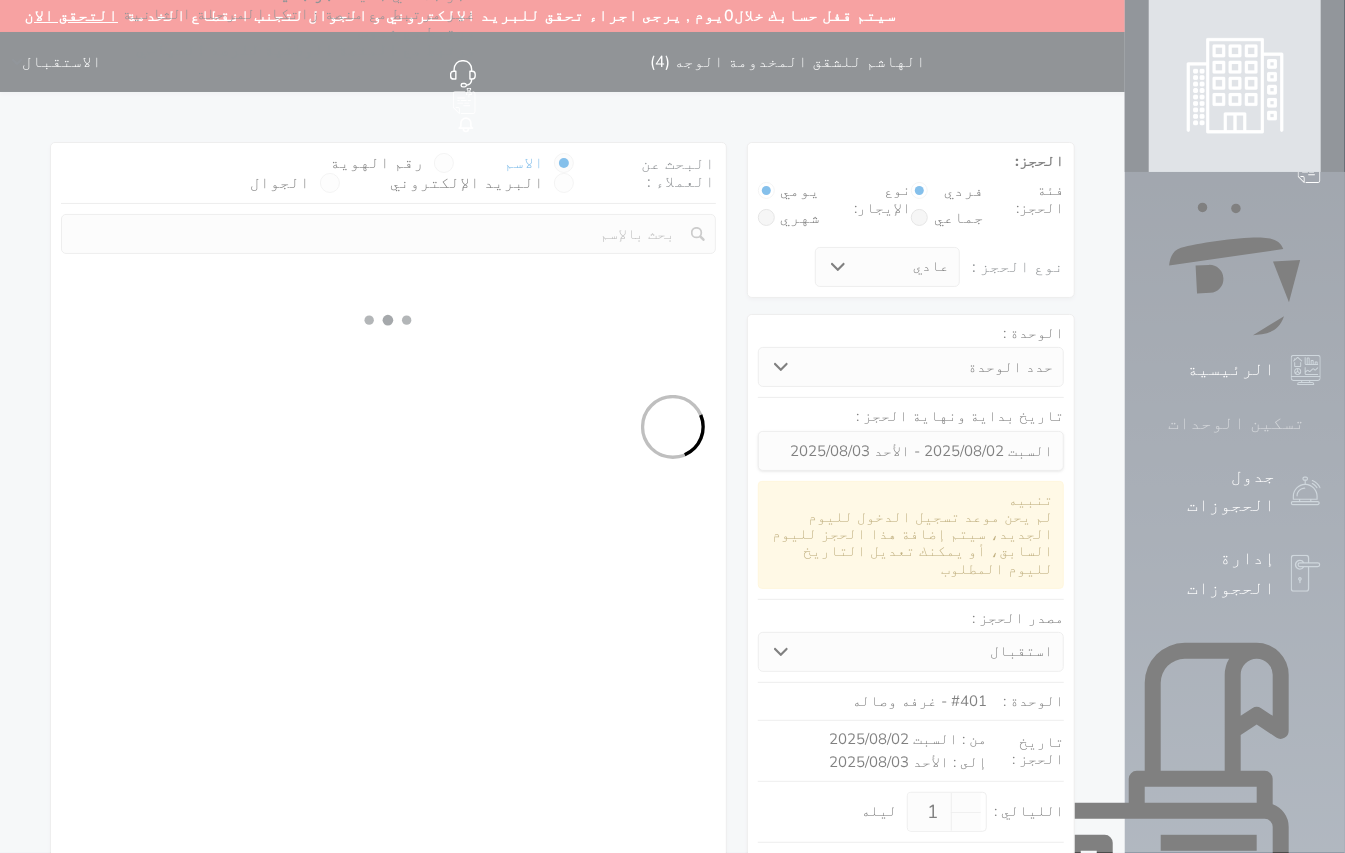 select on "1" 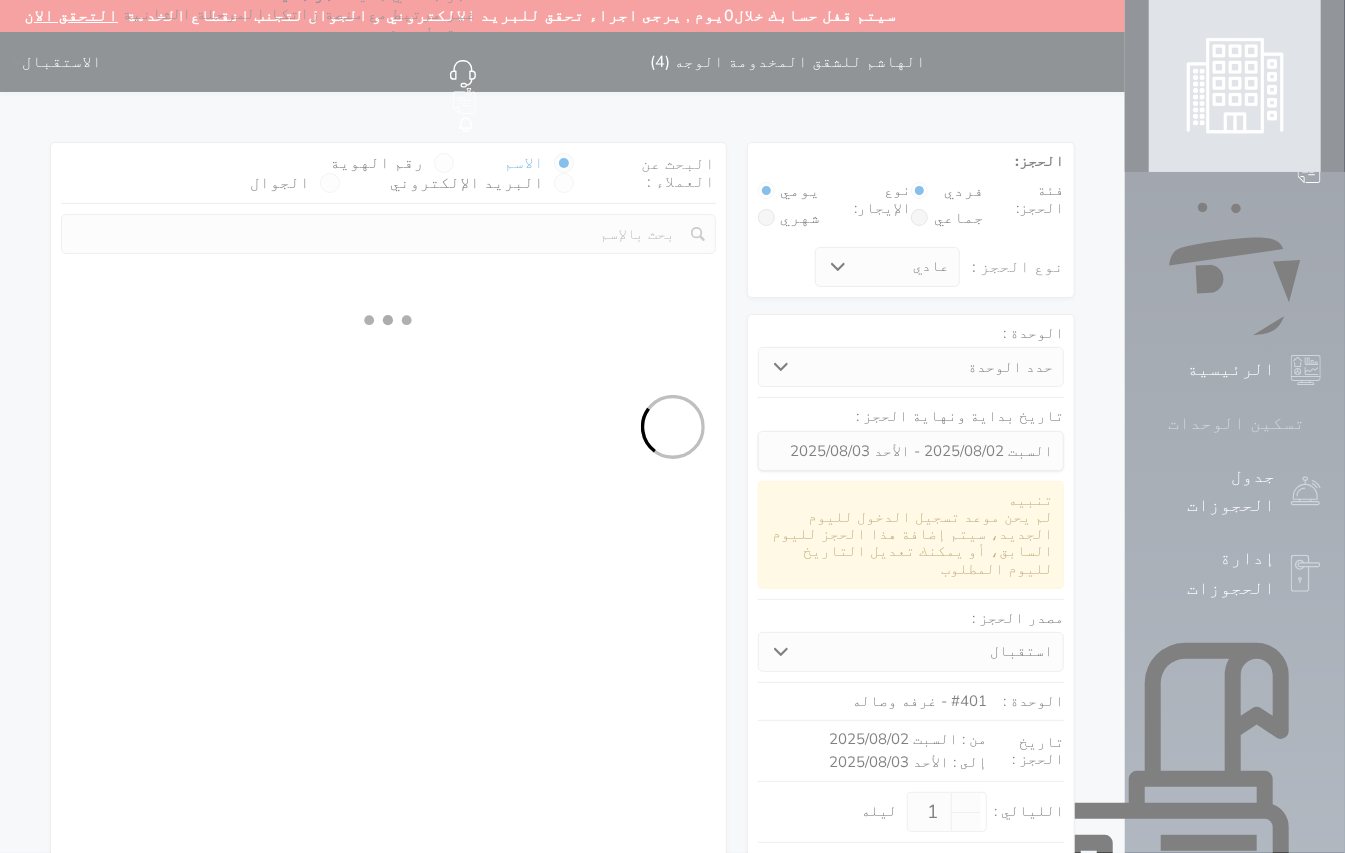 select on "113" 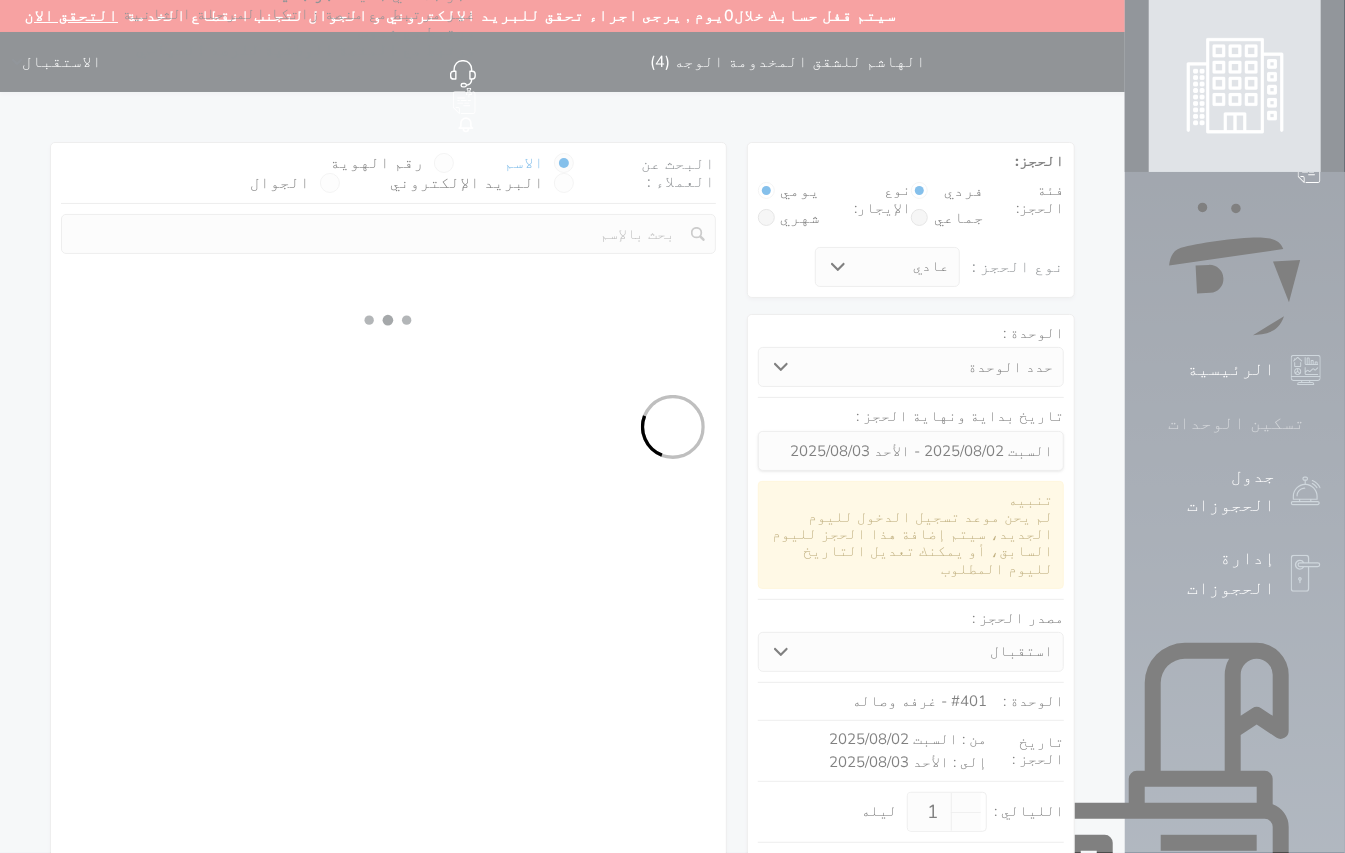 select on "1" 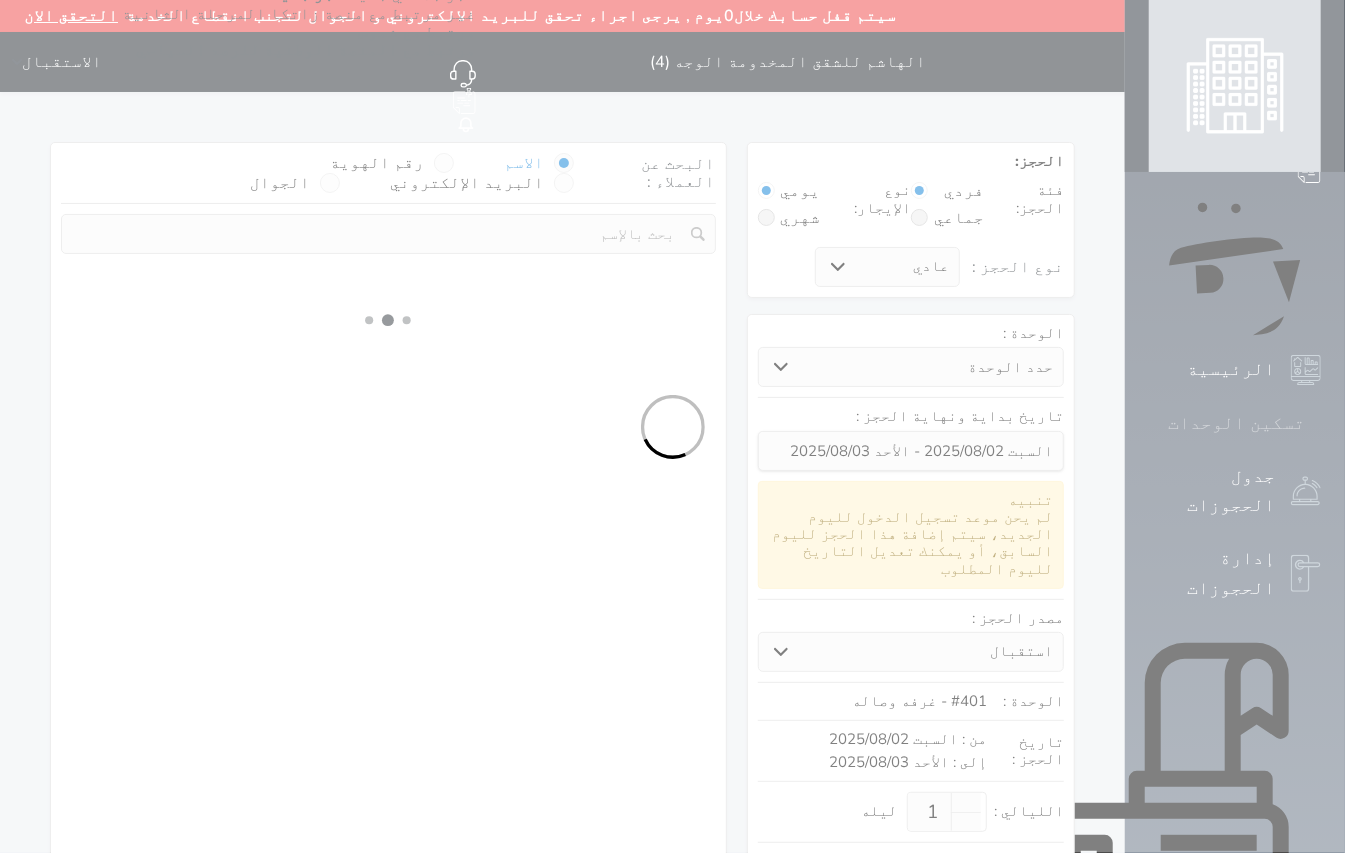 select 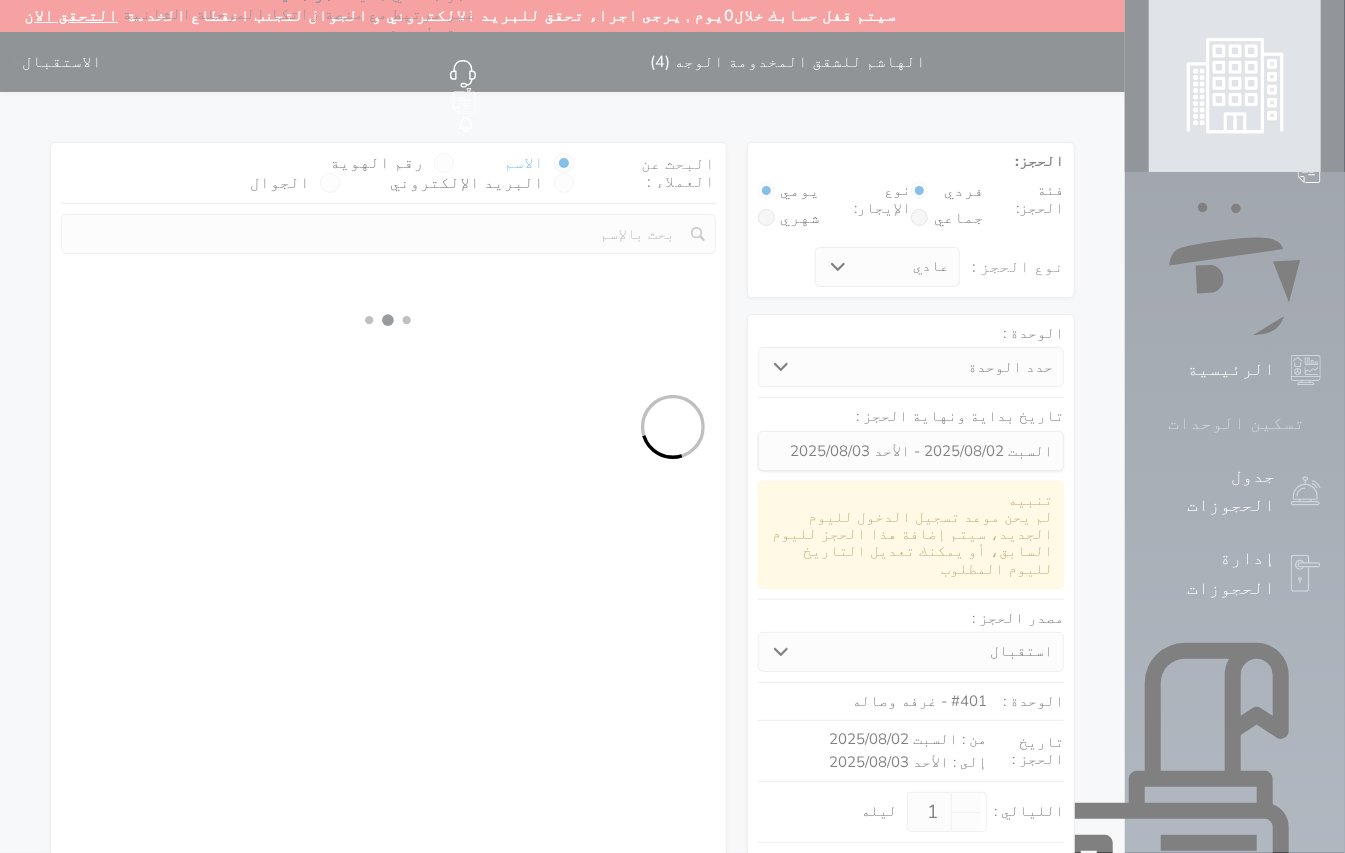 select on "7" 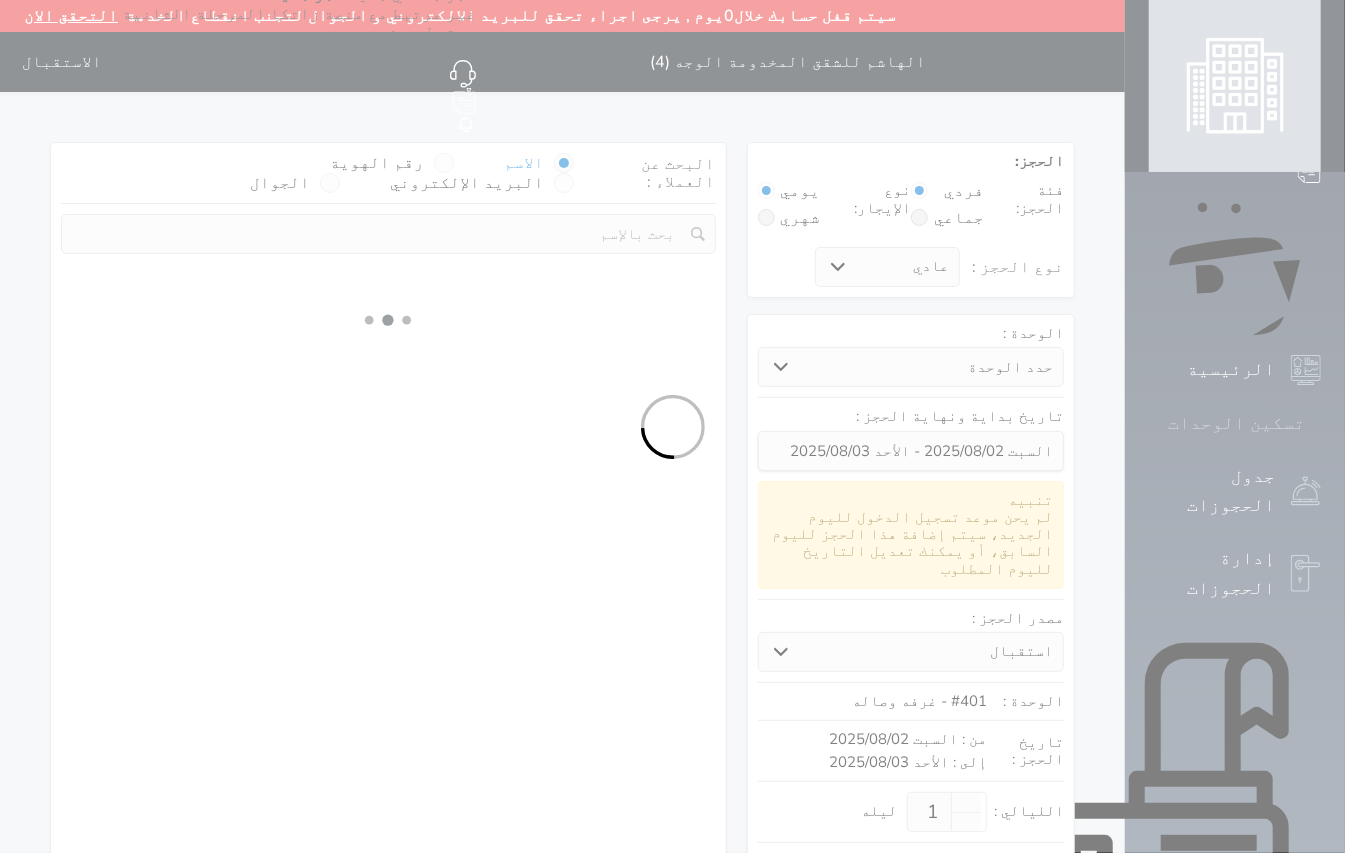 select 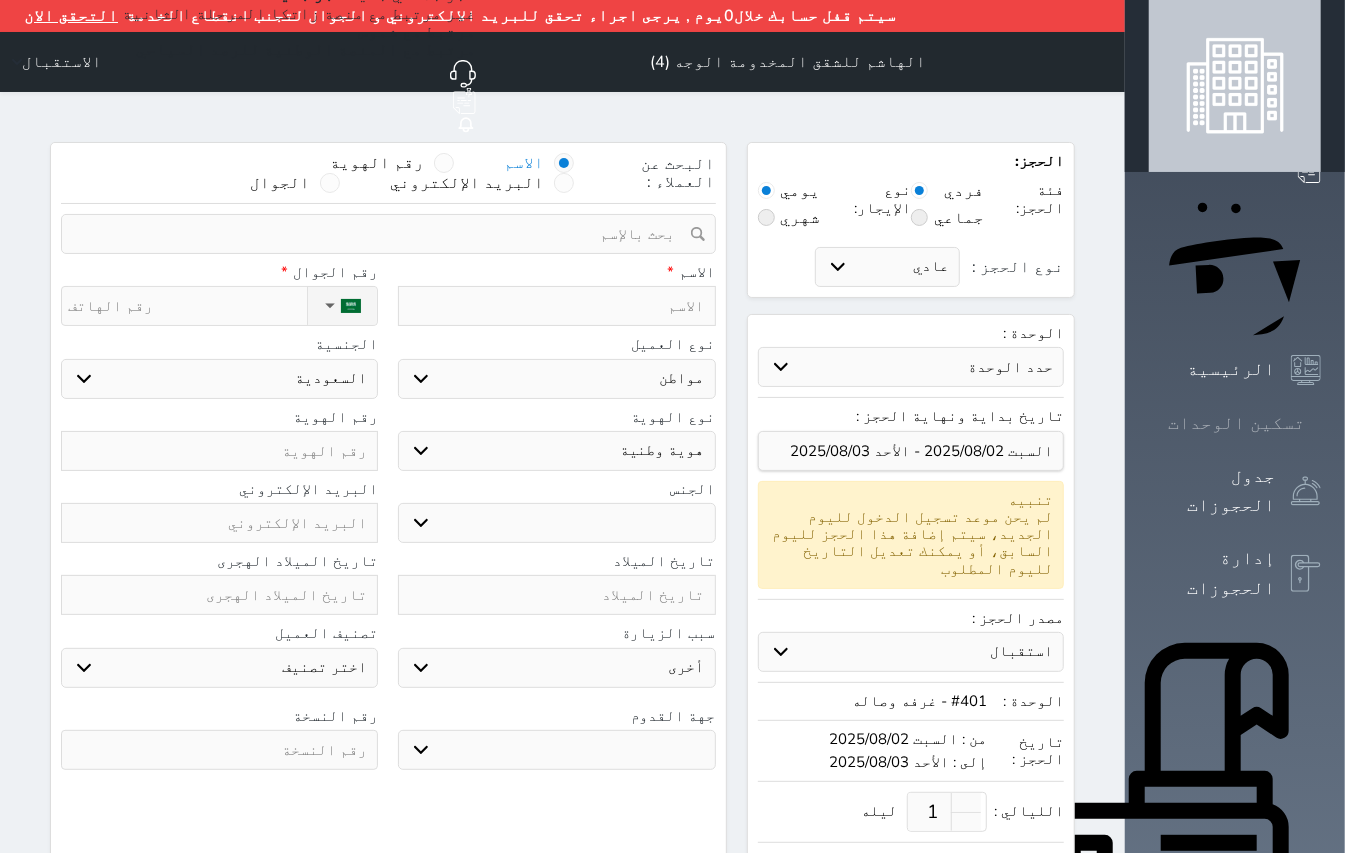 select 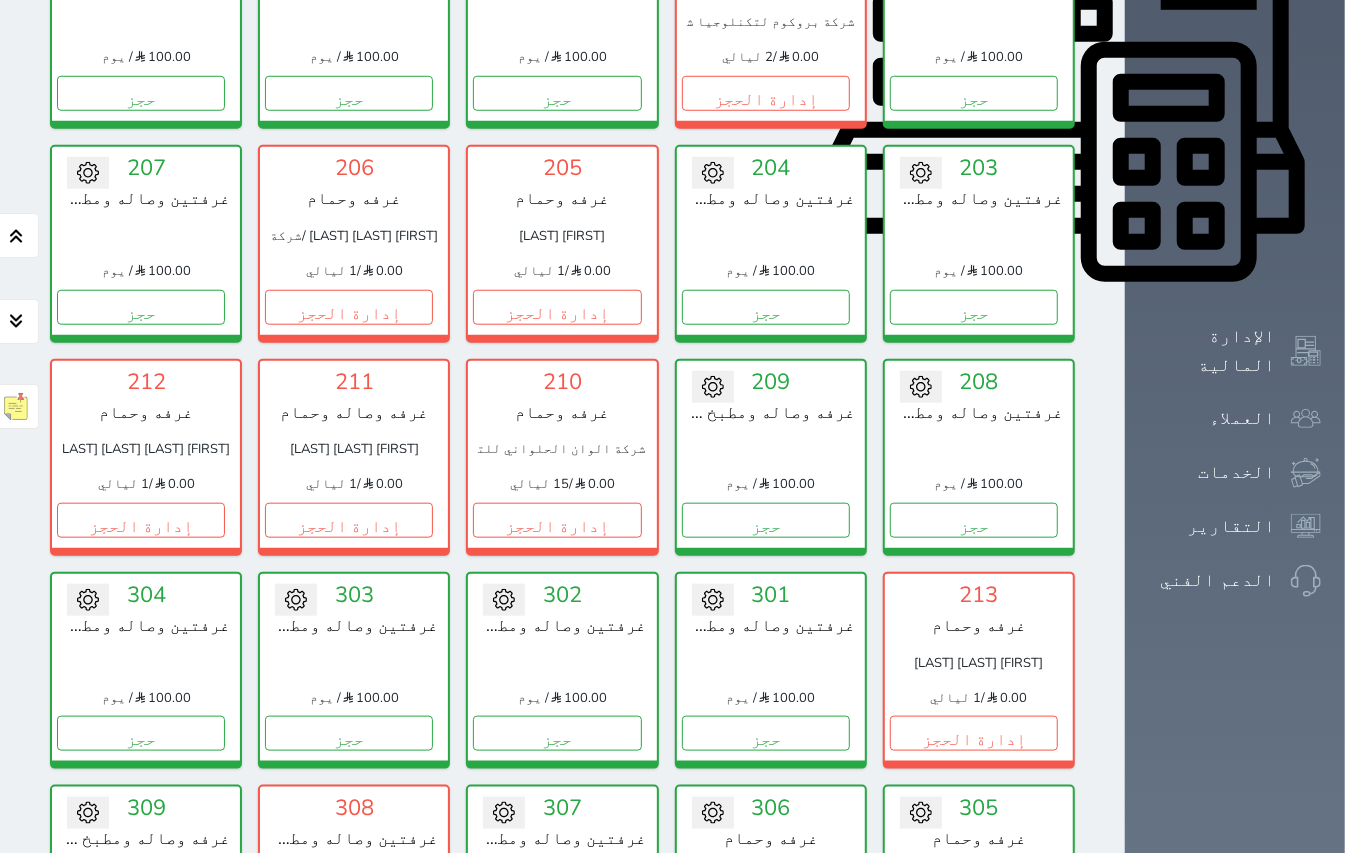 scroll, scrollTop: 882, scrollLeft: 0, axis: vertical 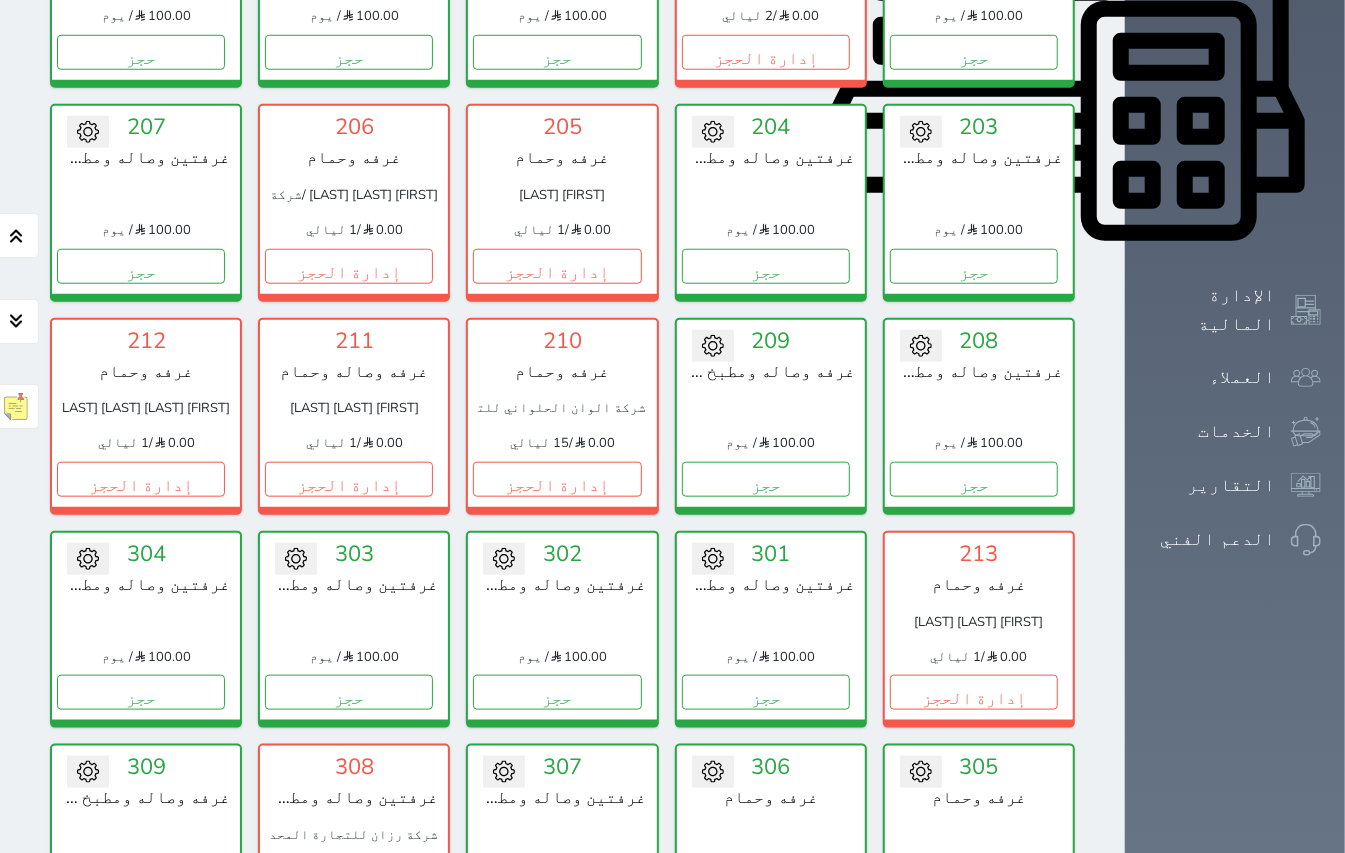 click on "إدارة الحجز" at bounding box center [974, 1119] 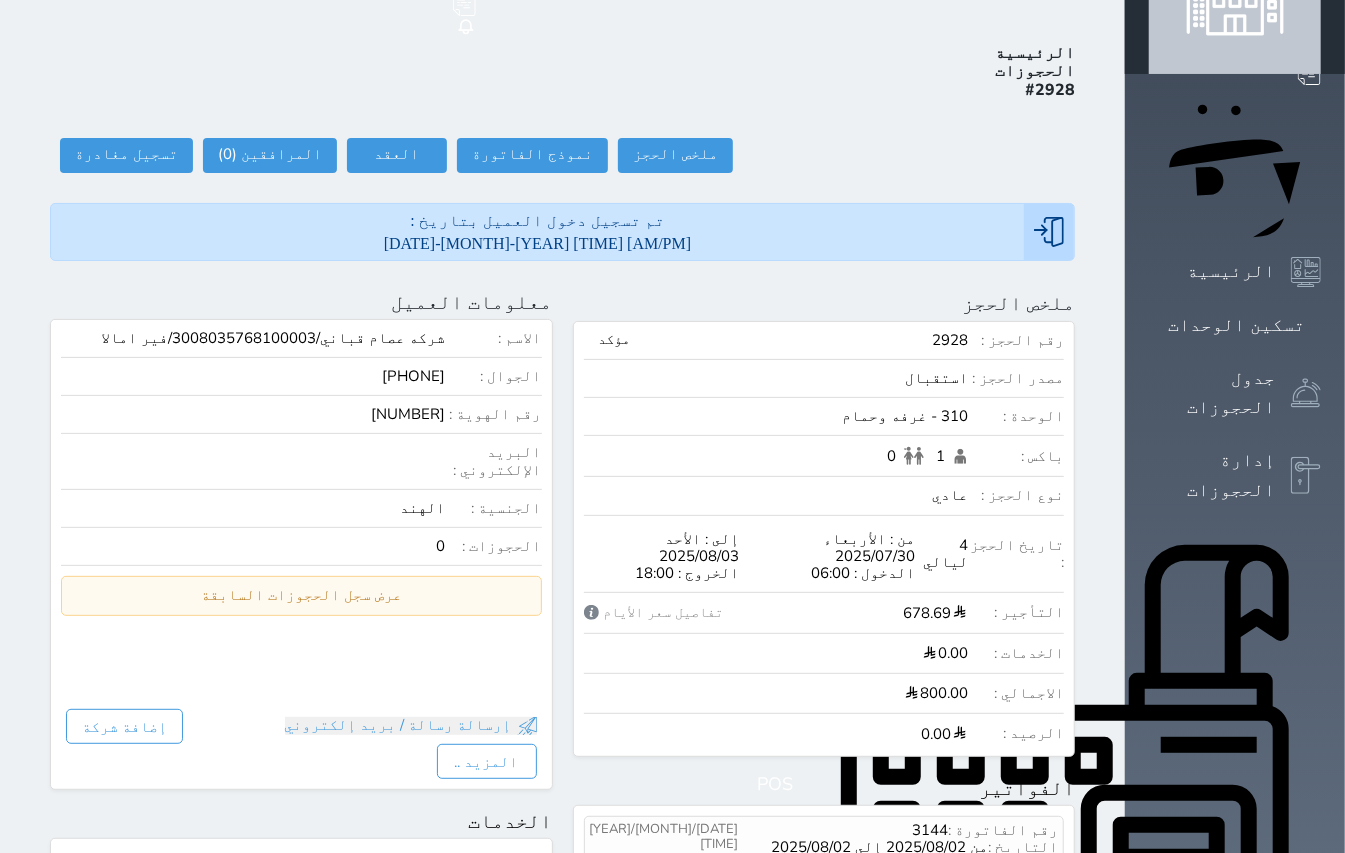 scroll, scrollTop: 0, scrollLeft: 0, axis: both 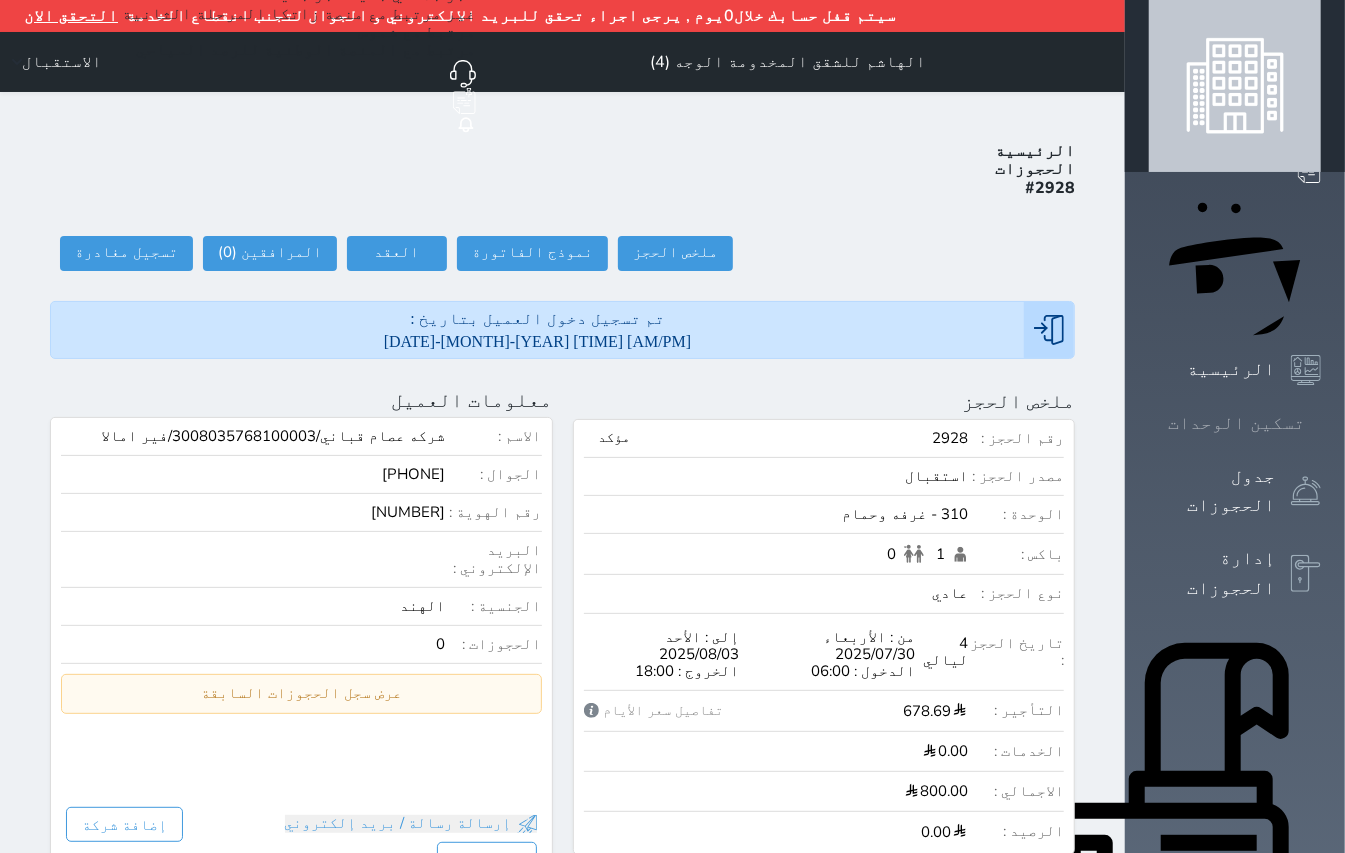click 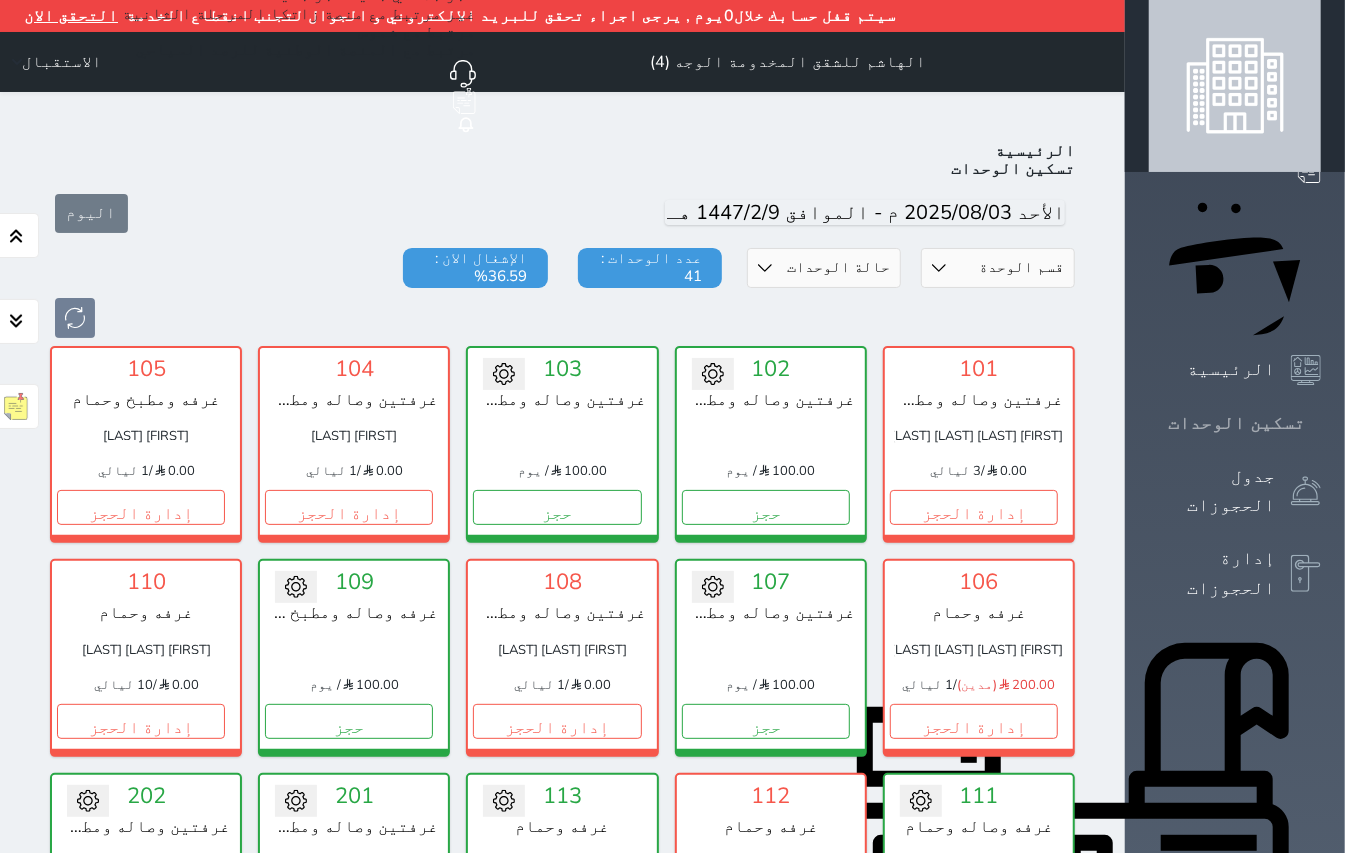 scroll, scrollTop: 82, scrollLeft: 0, axis: vertical 